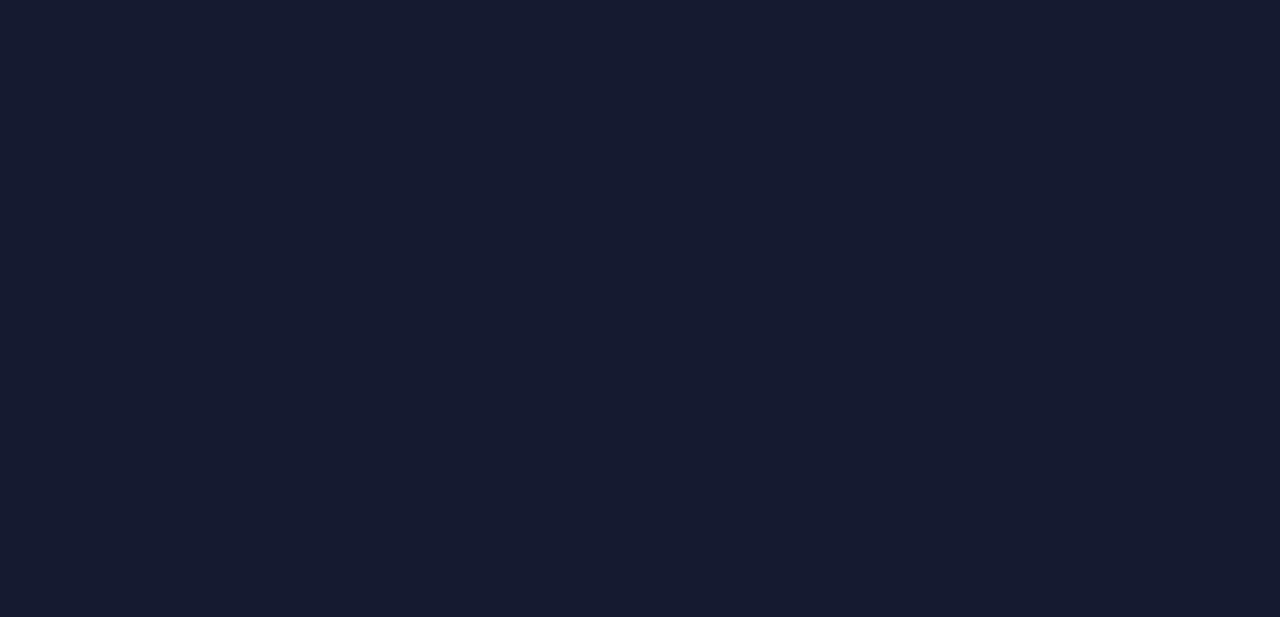 scroll, scrollTop: 0, scrollLeft: 0, axis: both 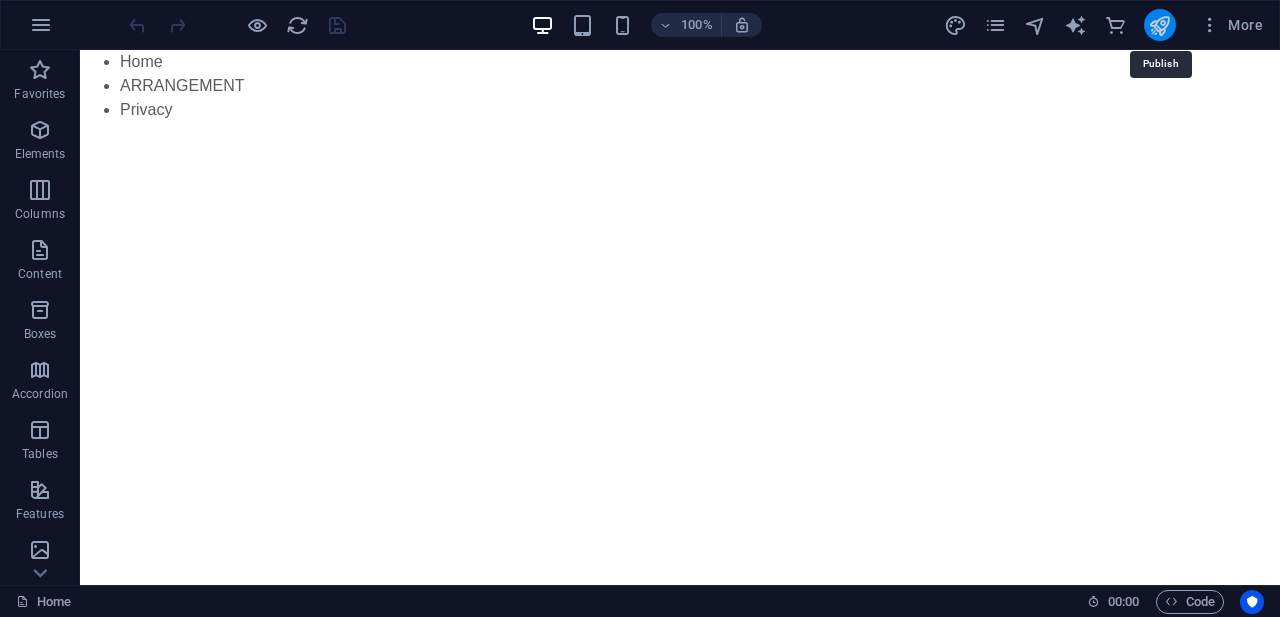 click at bounding box center (1159, 25) 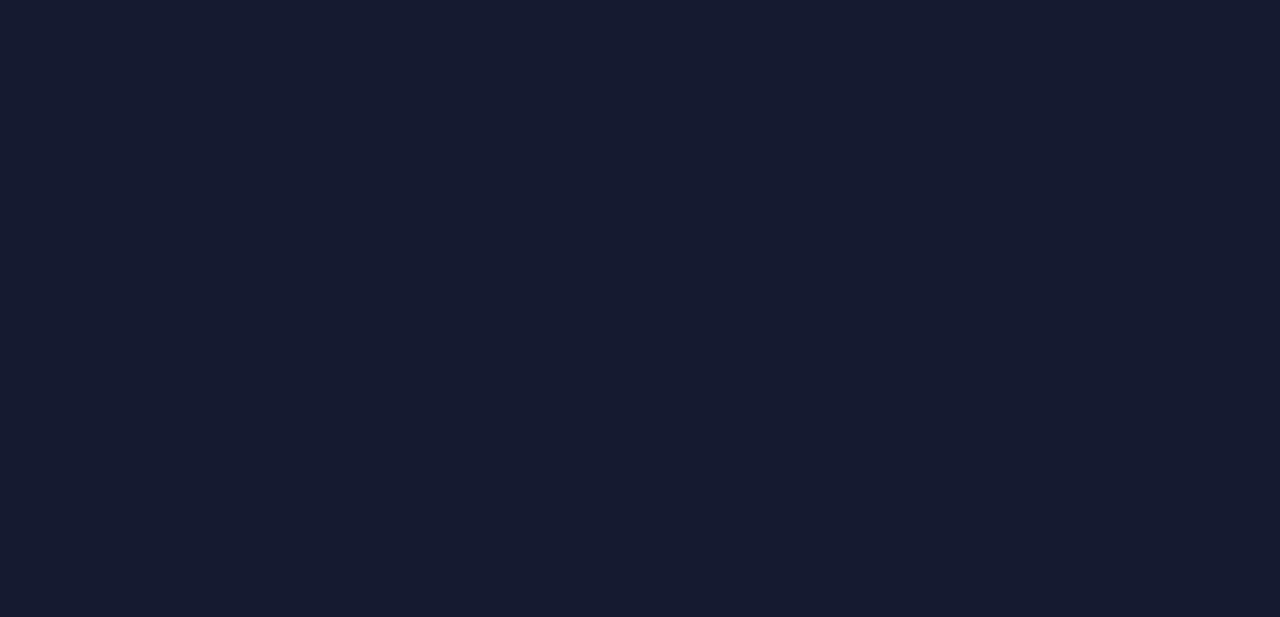 scroll, scrollTop: 0, scrollLeft: 0, axis: both 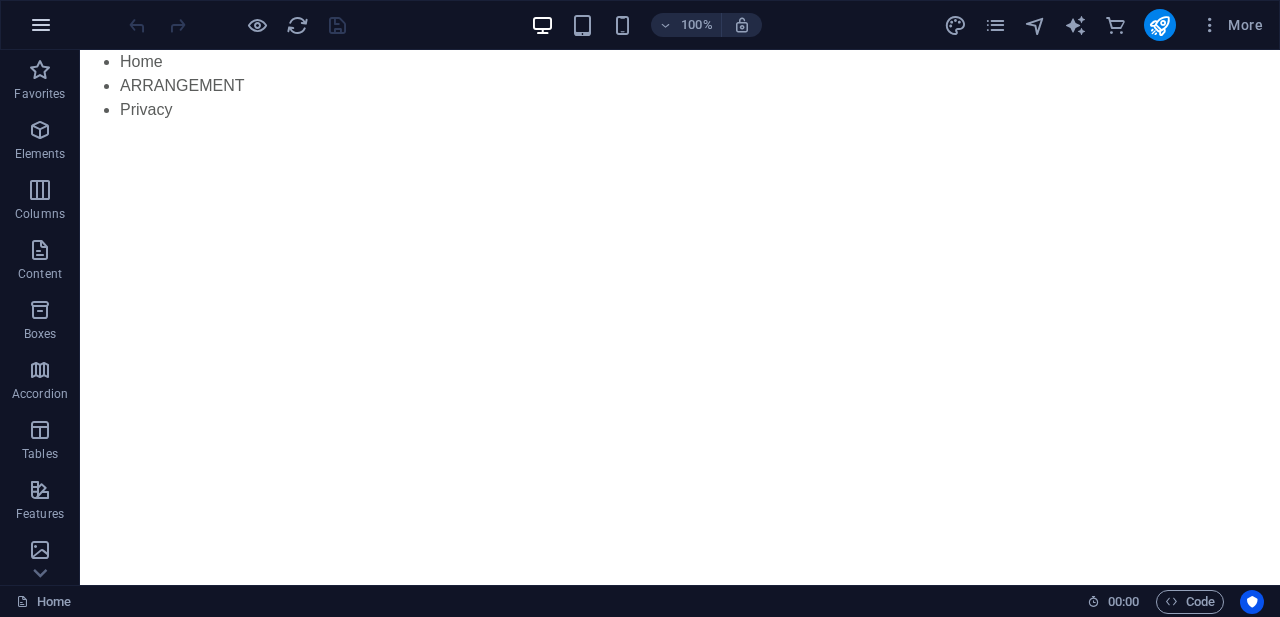 click at bounding box center (41, 25) 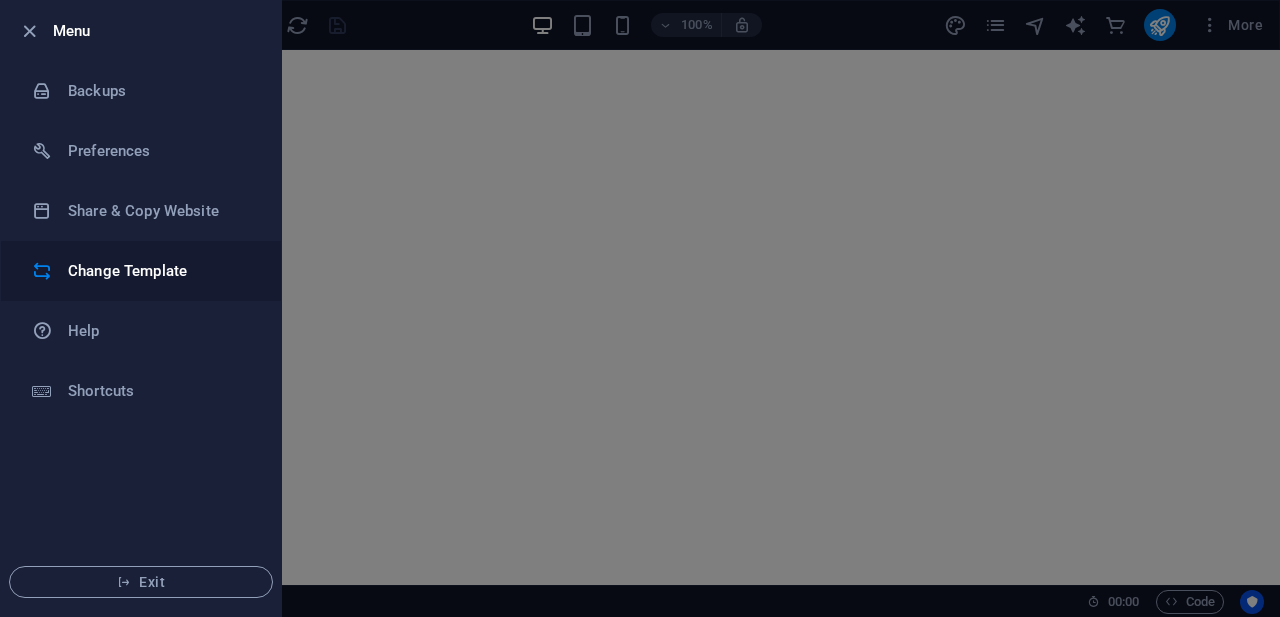 click on "Change Template" at bounding box center (141, 271) 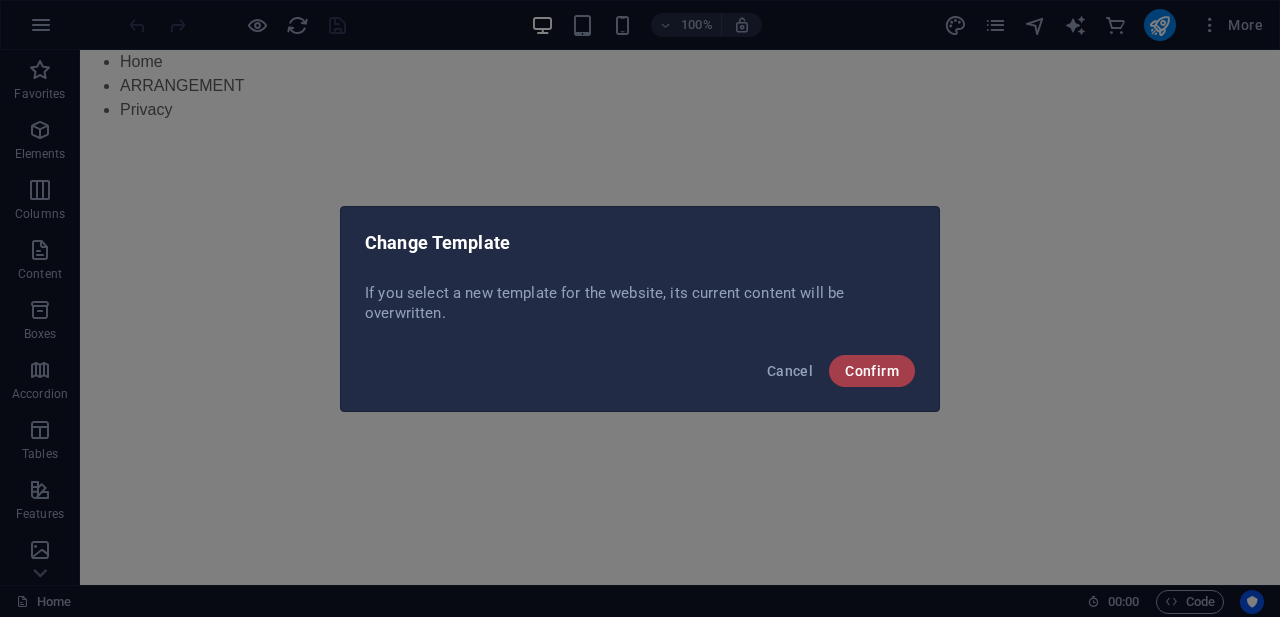click on "Confirm" at bounding box center (872, 371) 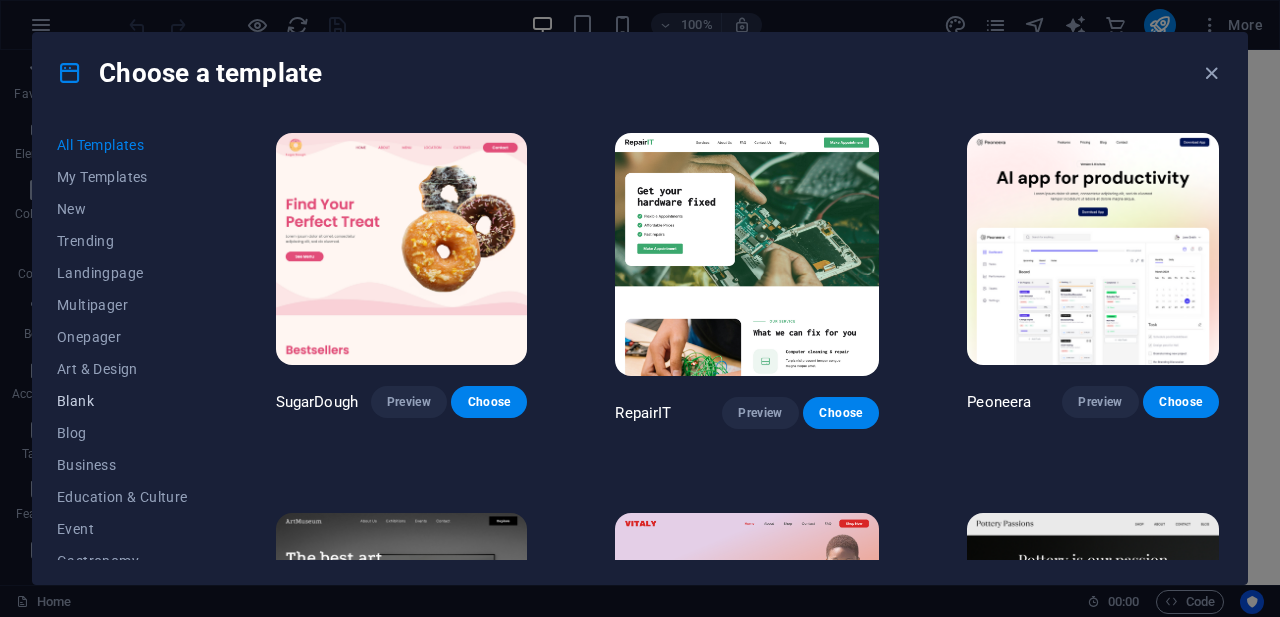 click on "Blank" at bounding box center (122, 401) 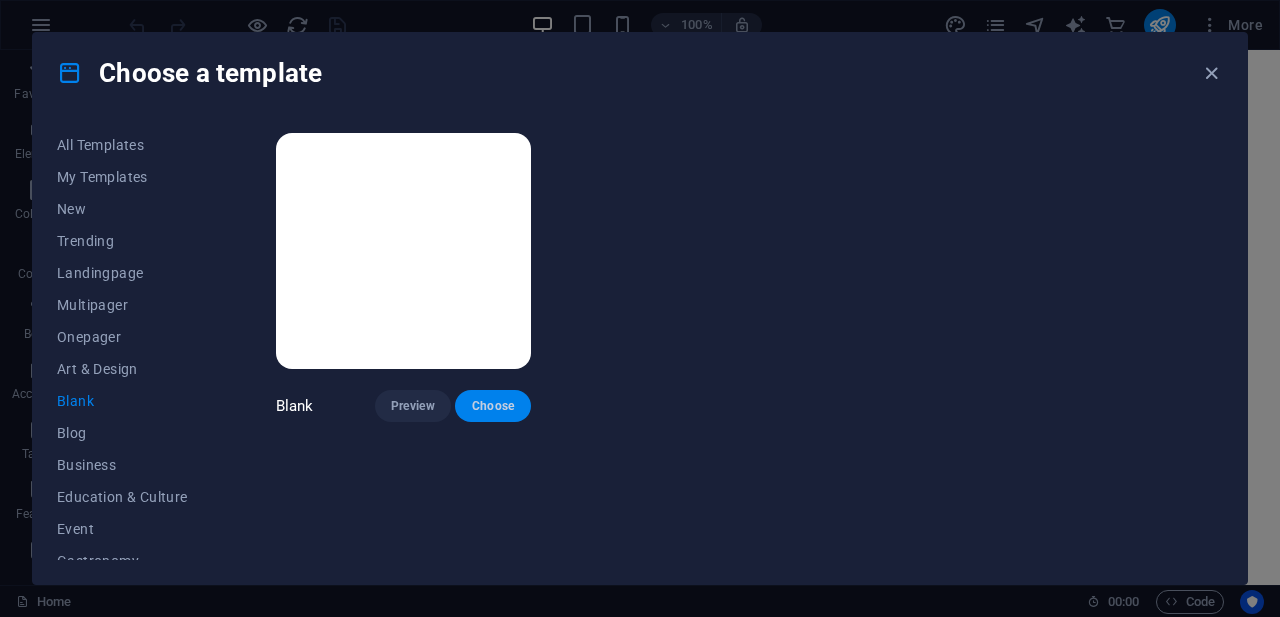 click on "Choose" at bounding box center [493, 406] 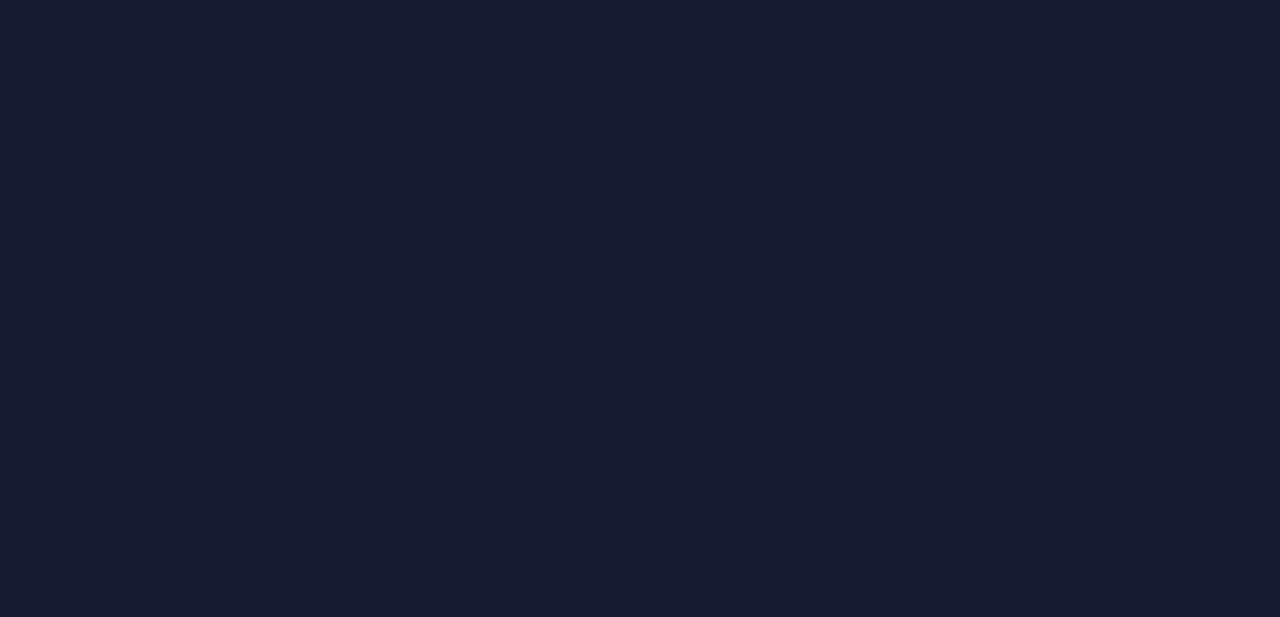 scroll, scrollTop: 0, scrollLeft: 0, axis: both 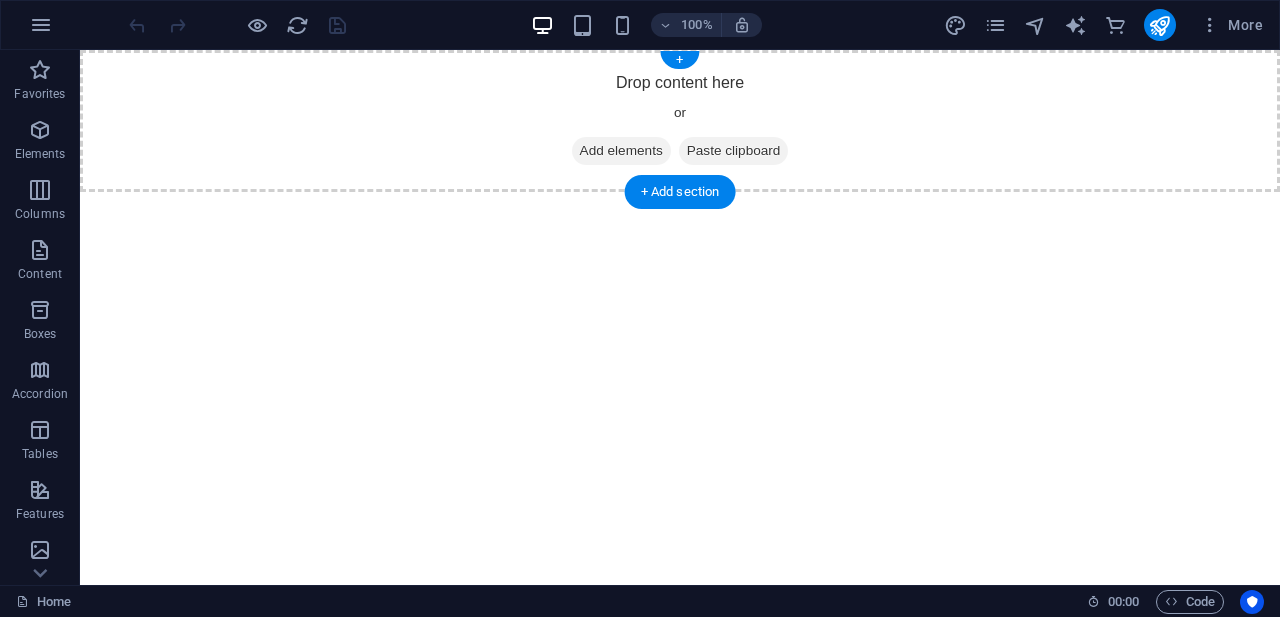 click on "Add elements" at bounding box center (621, 151) 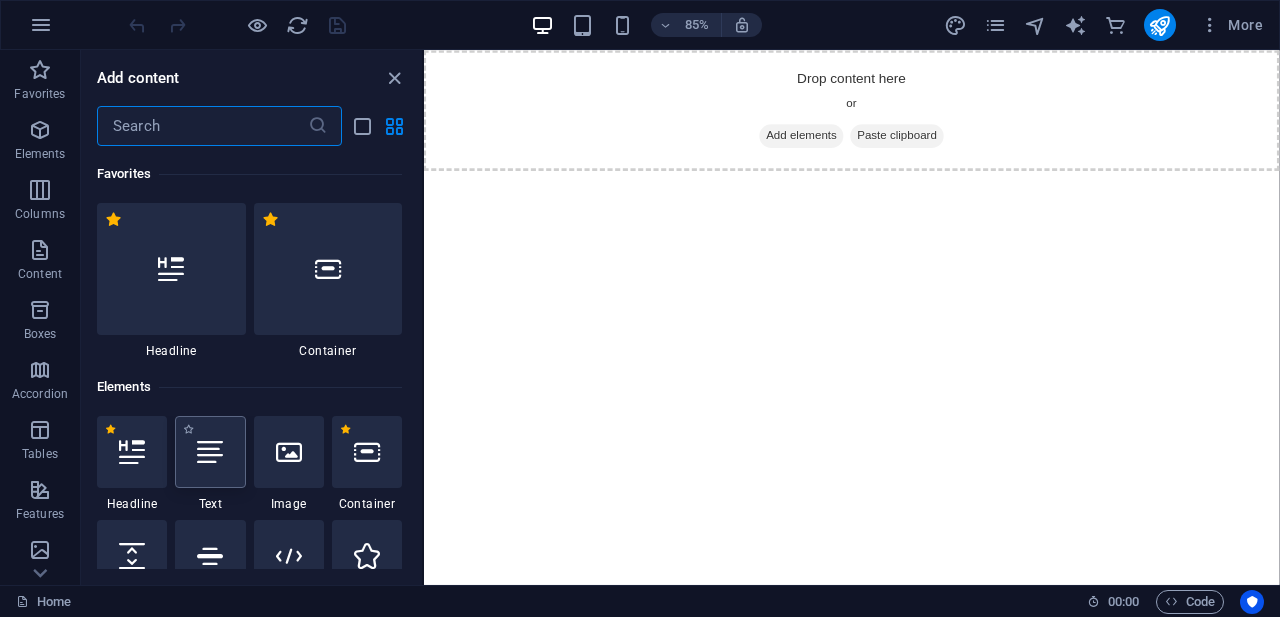 click at bounding box center [210, 452] 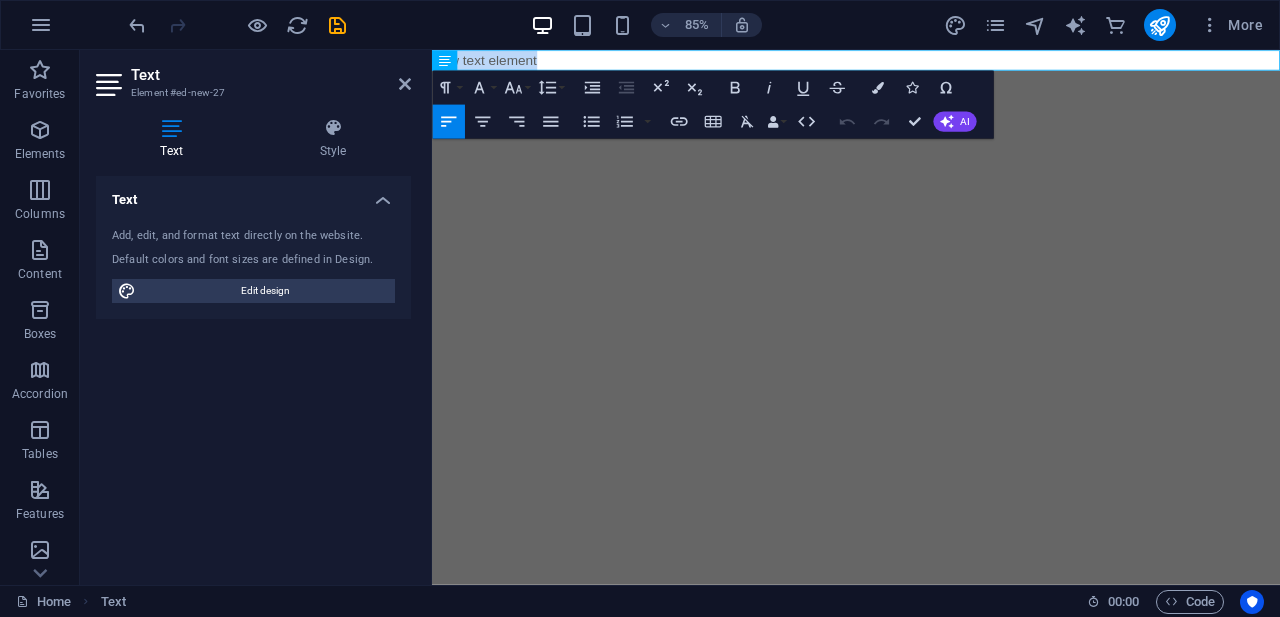 type 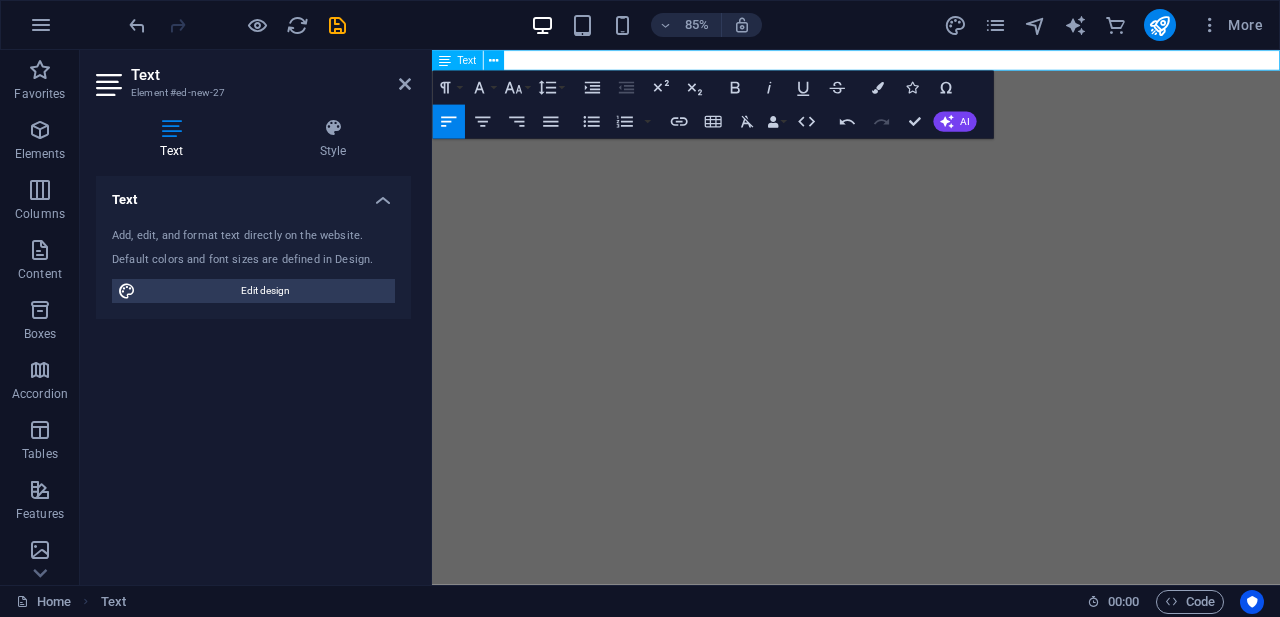 click on "this" at bounding box center [931, 62] 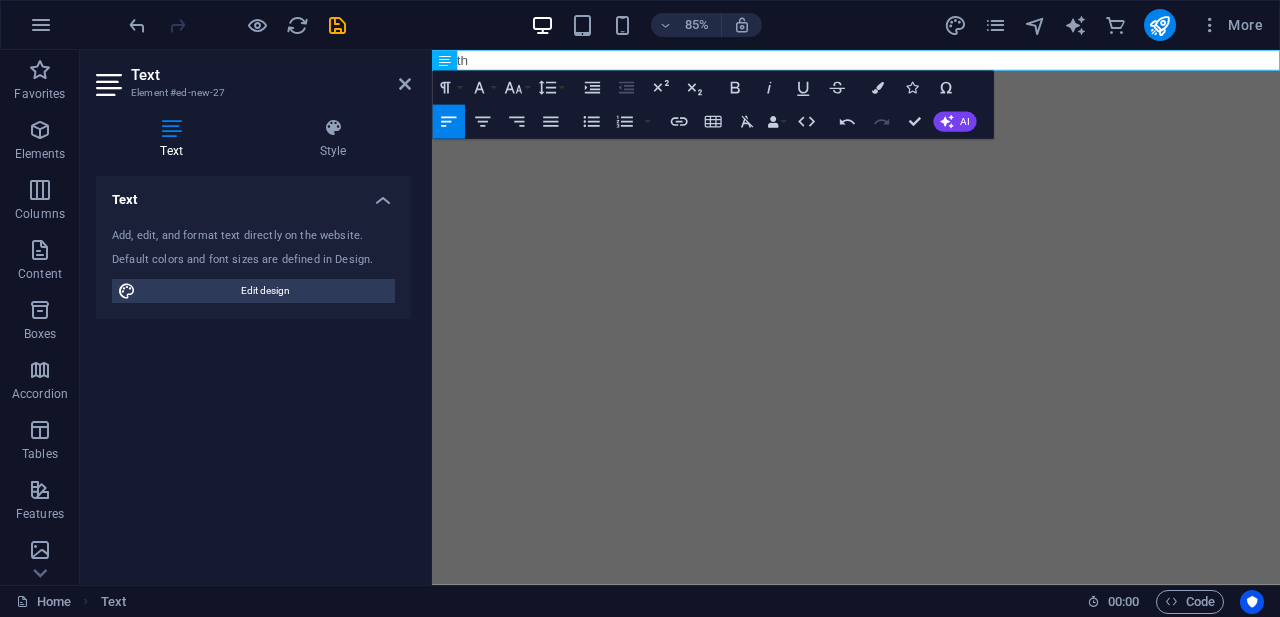 click on "85% More" at bounding box center (640, 25) 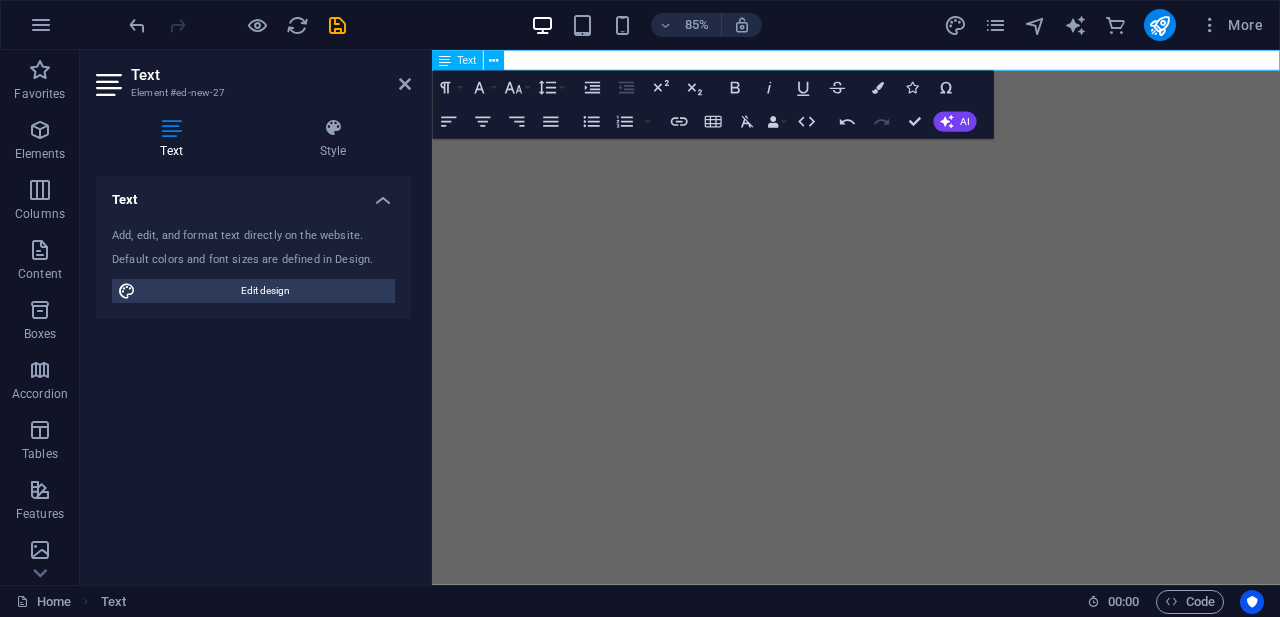 click on "this th" at bounding box center [931, 62] 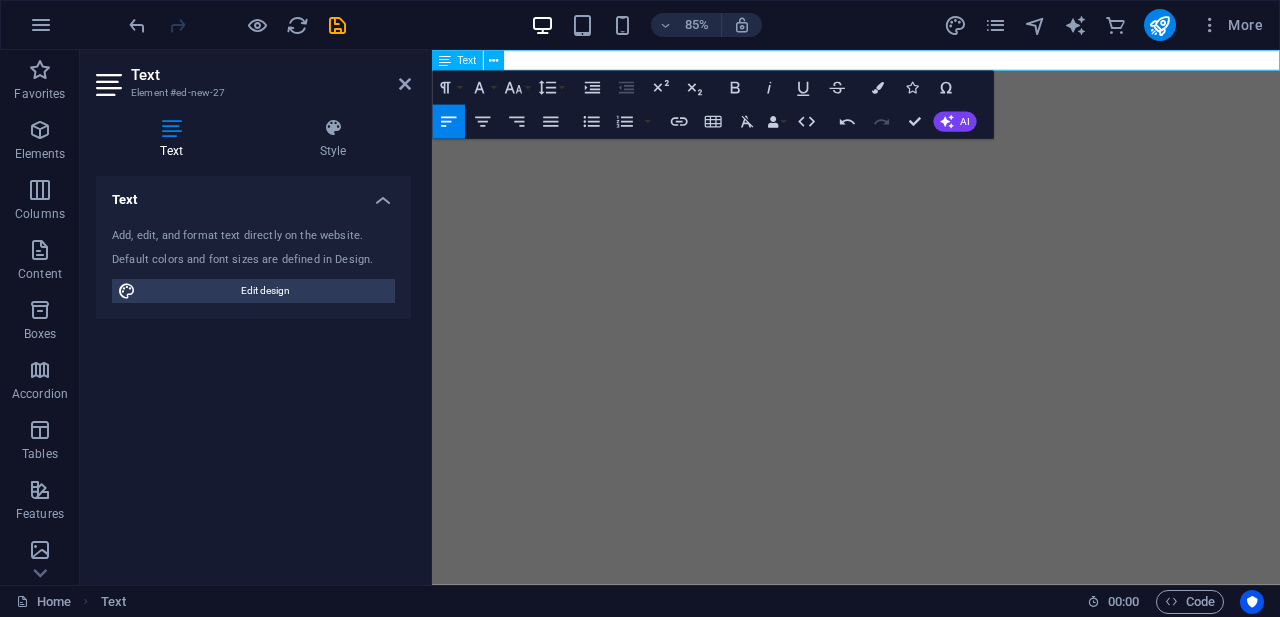 click on "this th" at bounding box center [931, 62] 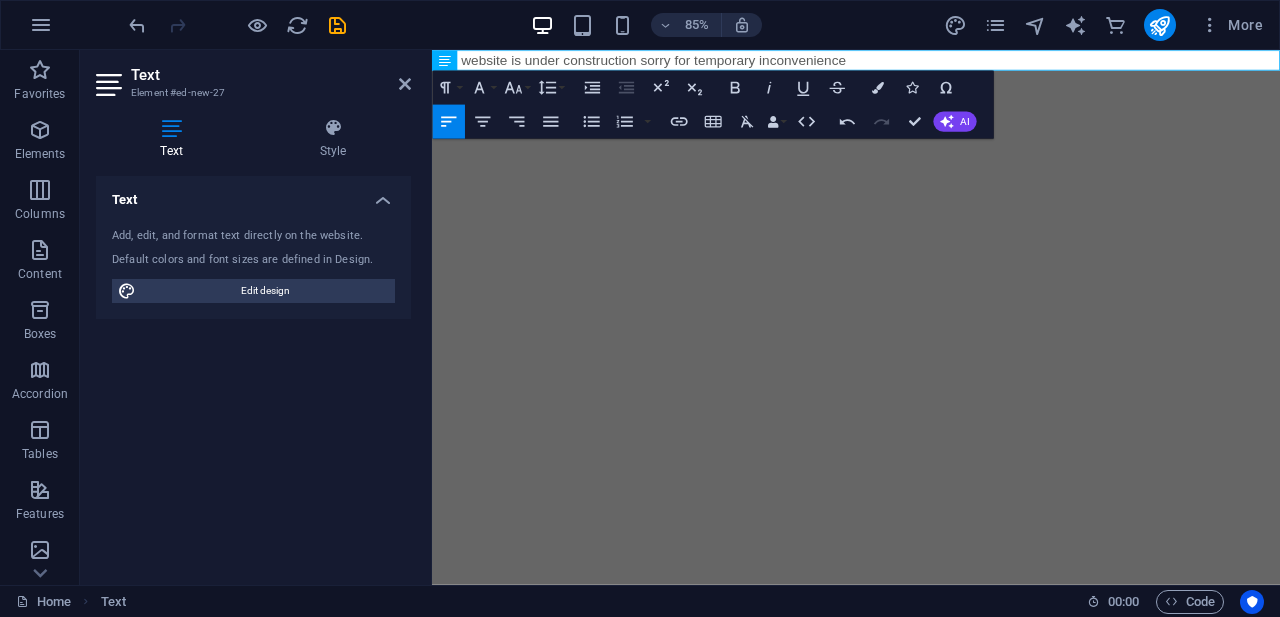click on "Skip to main content
This website is under construction sorry for temporary inconvenience" at bounding box center [931, 62] 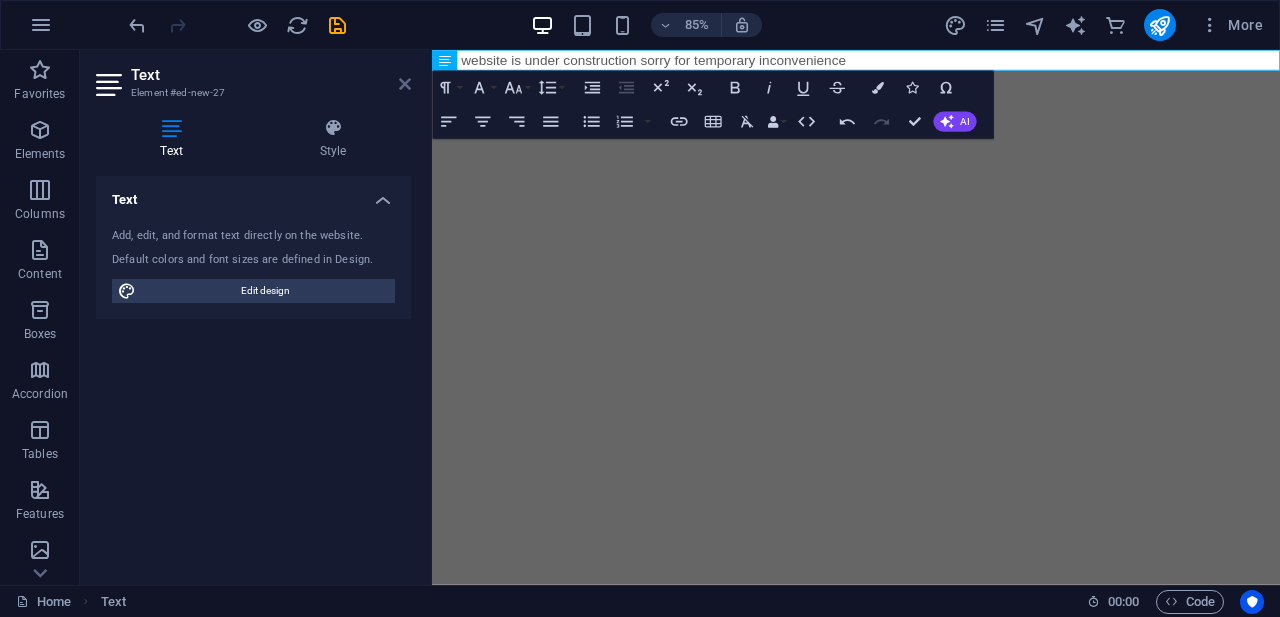 click at bounding box center (405, 84) 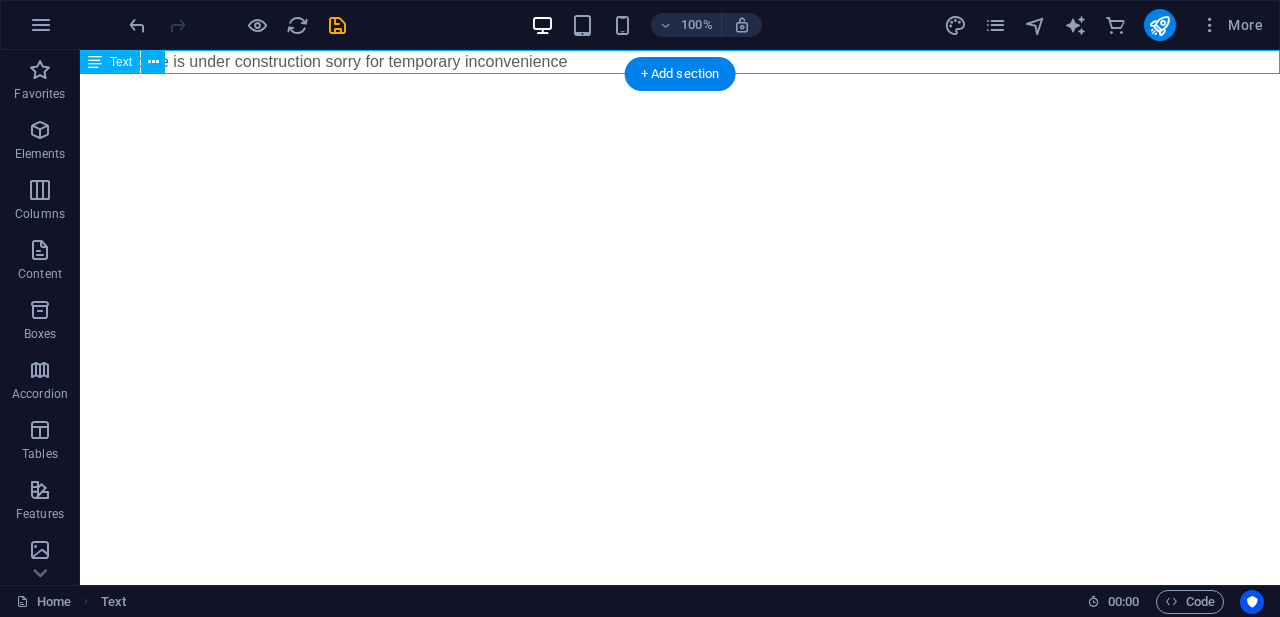 click on "This website is under construction sorry for temporary inconvenience" at bounding box center (680, 62) 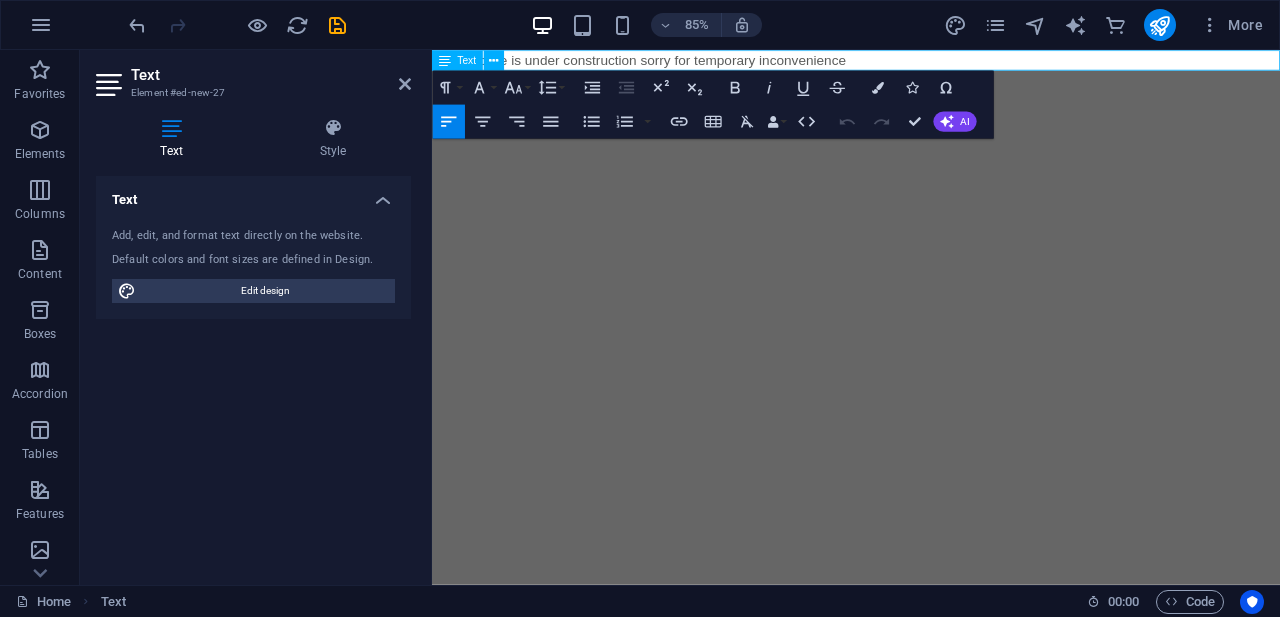 click on "Text" at bounding box center [467, 60] 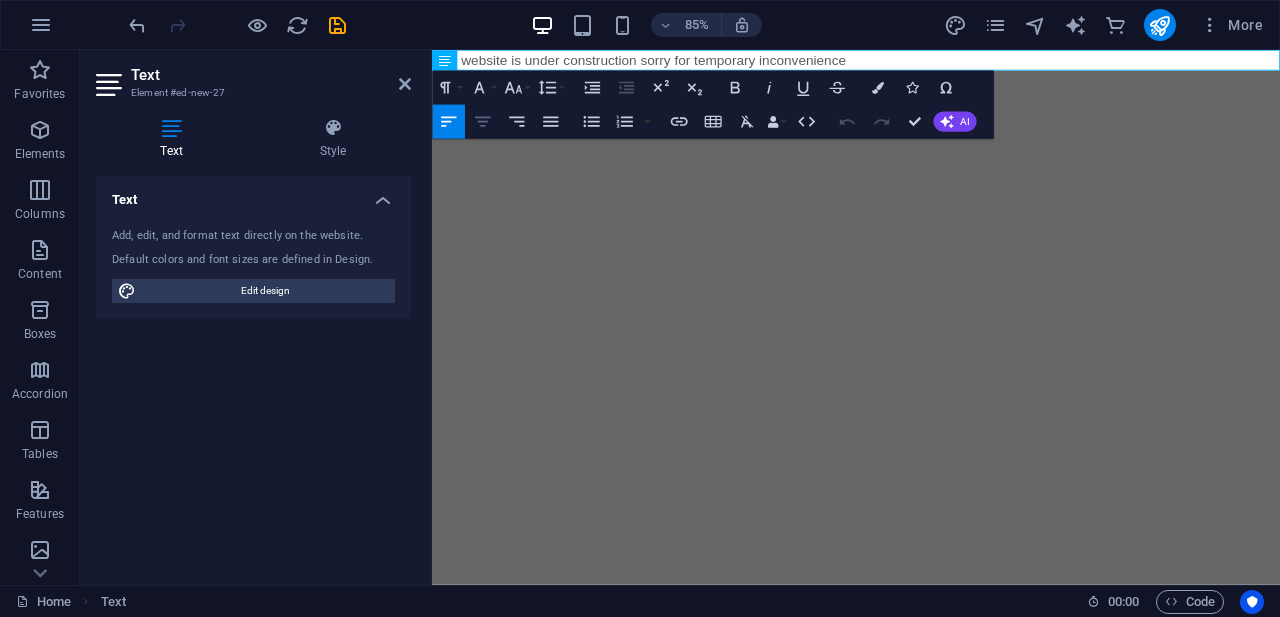 click 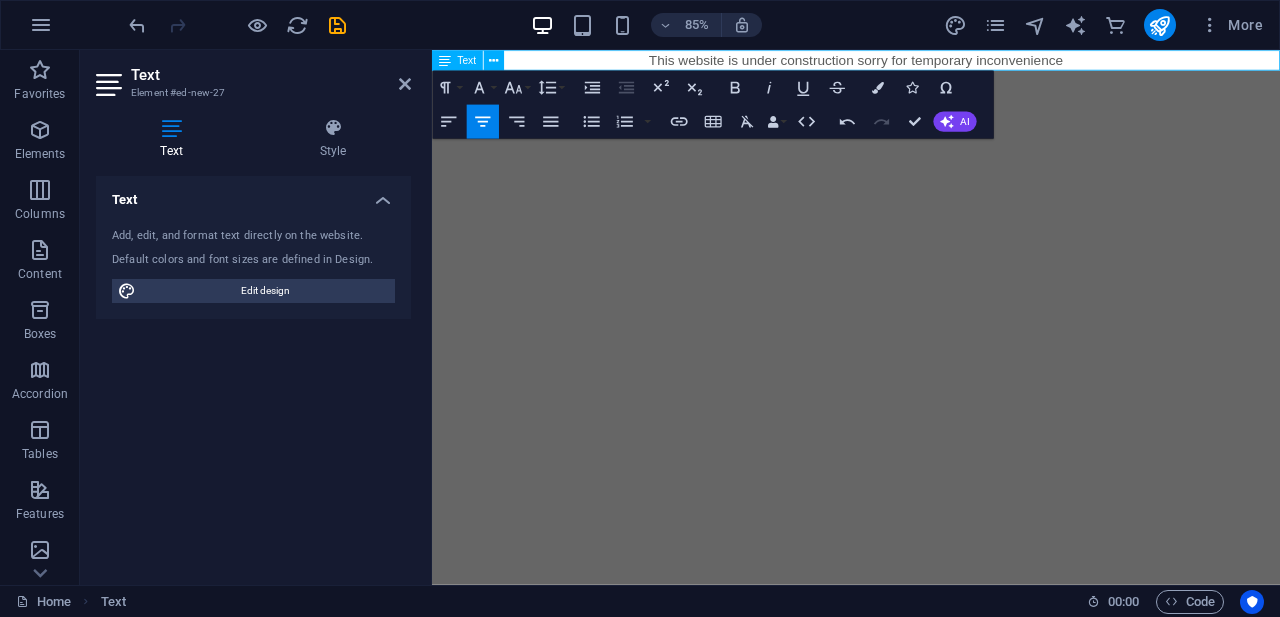click on "This website is under construction sorry for temporary inconvenience" at bounding box center (931, 62) 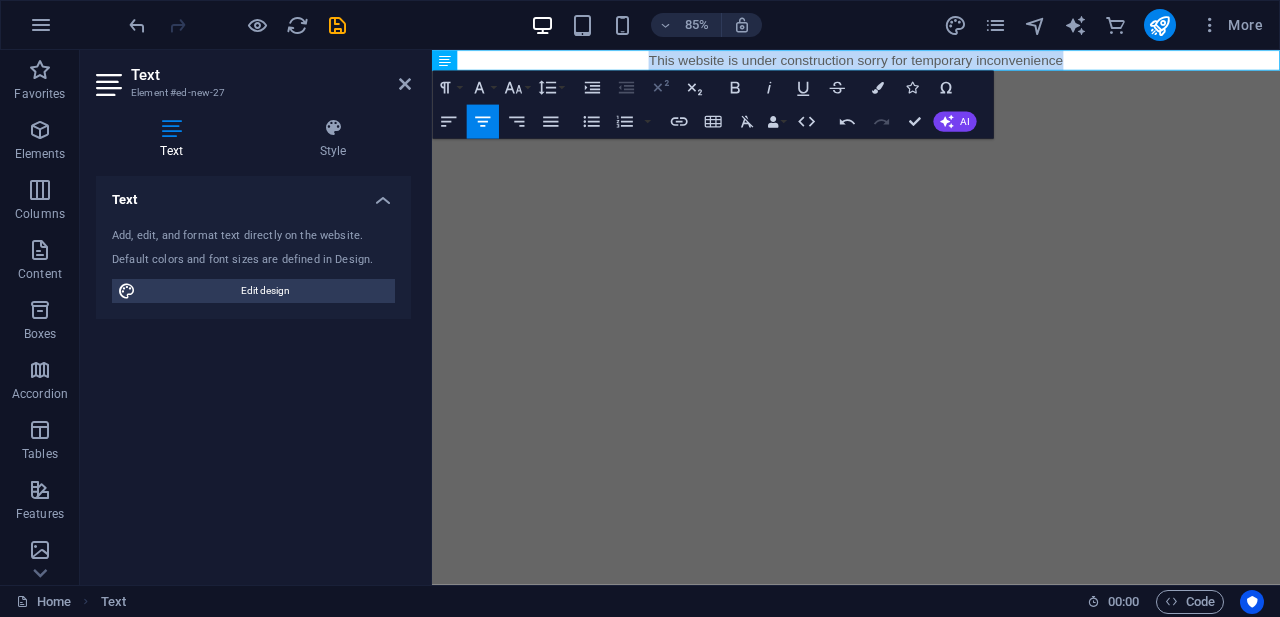 click 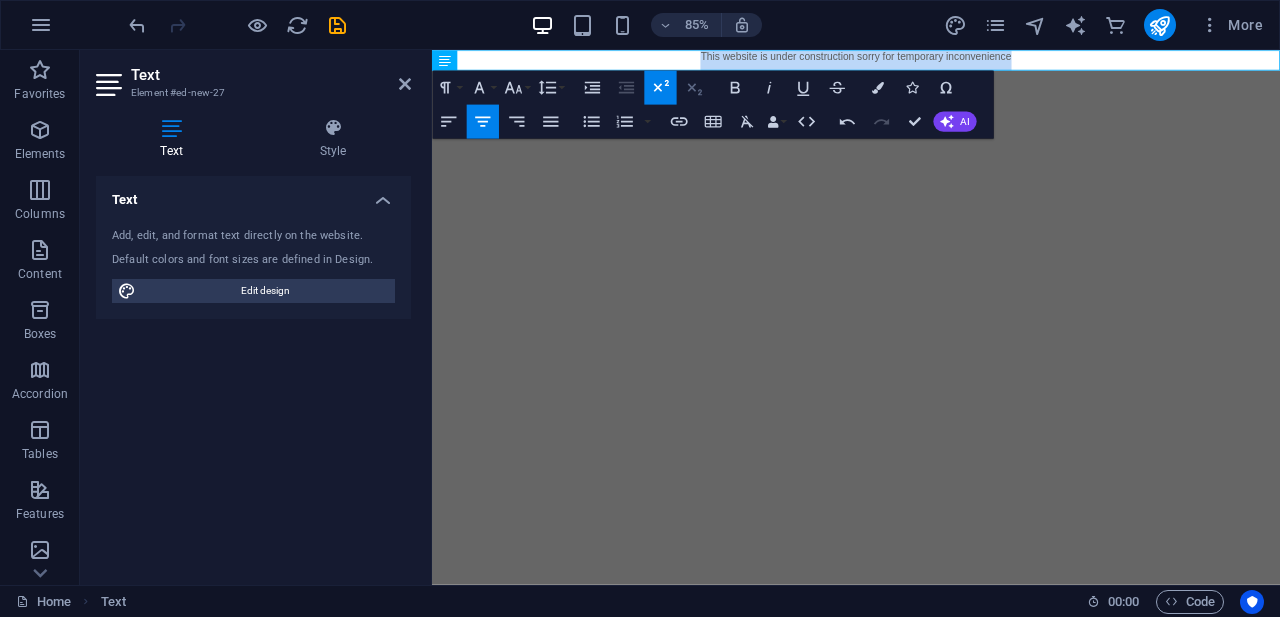 click 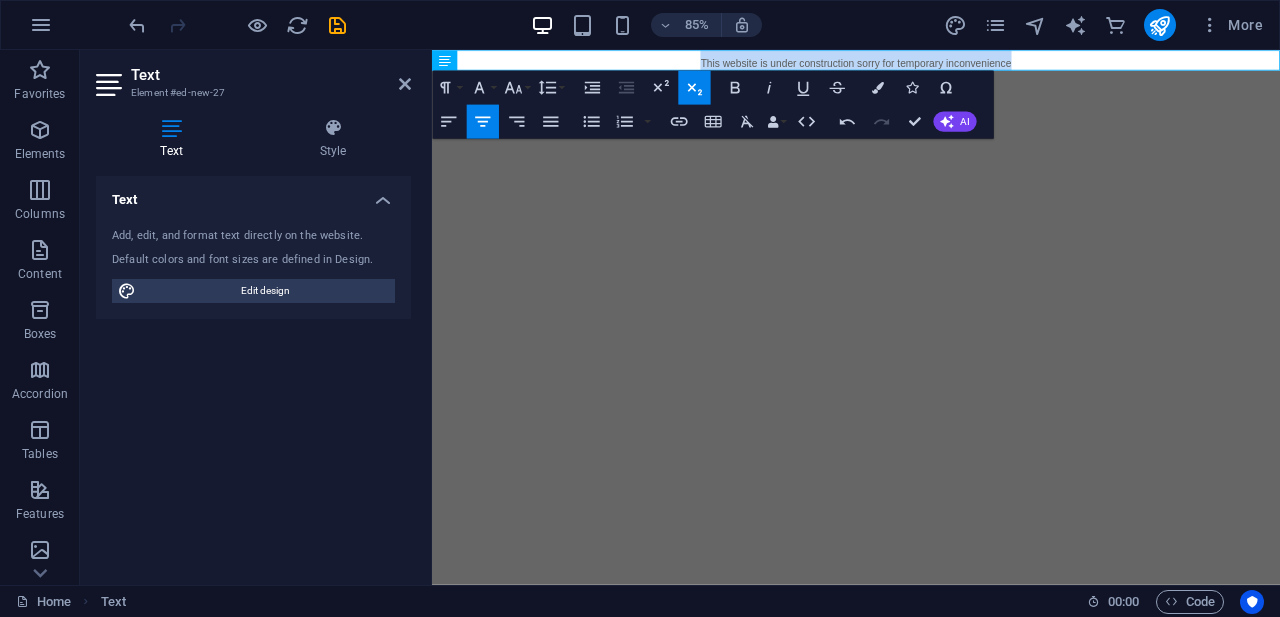 click 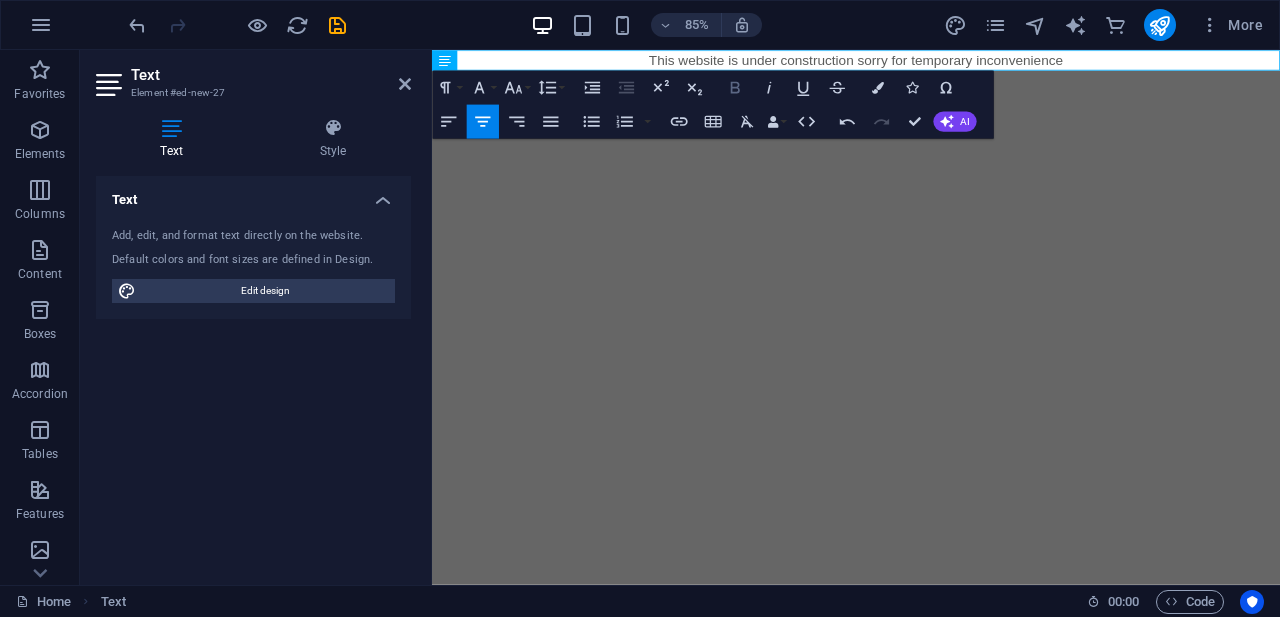 click 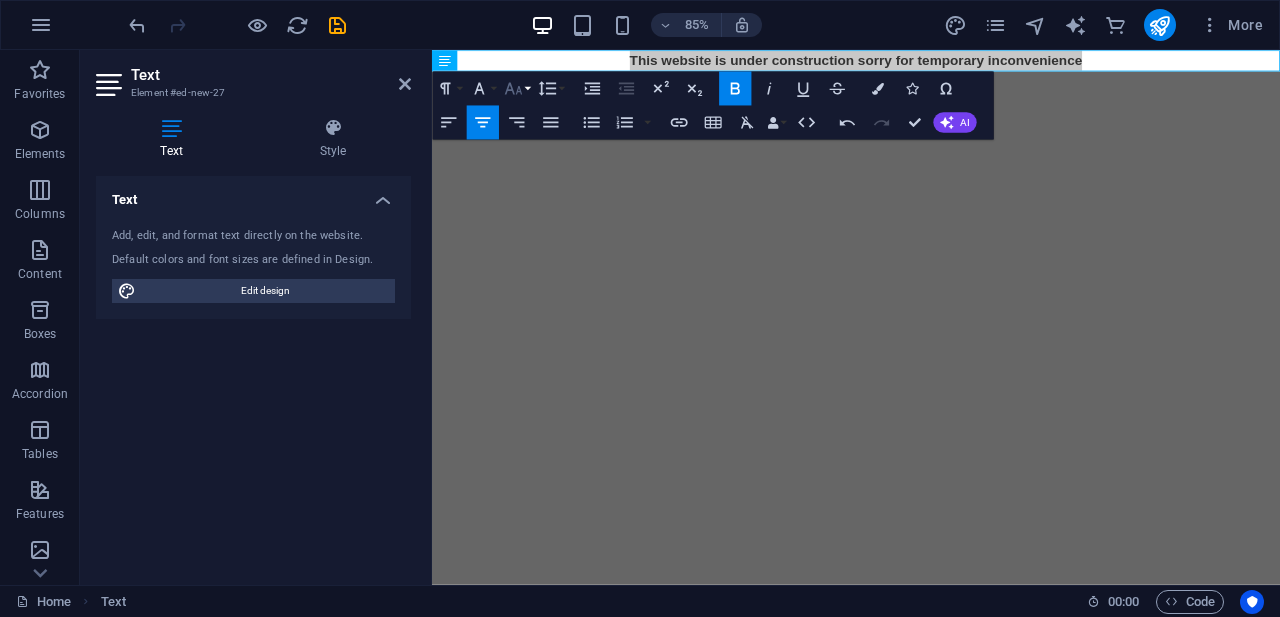 click 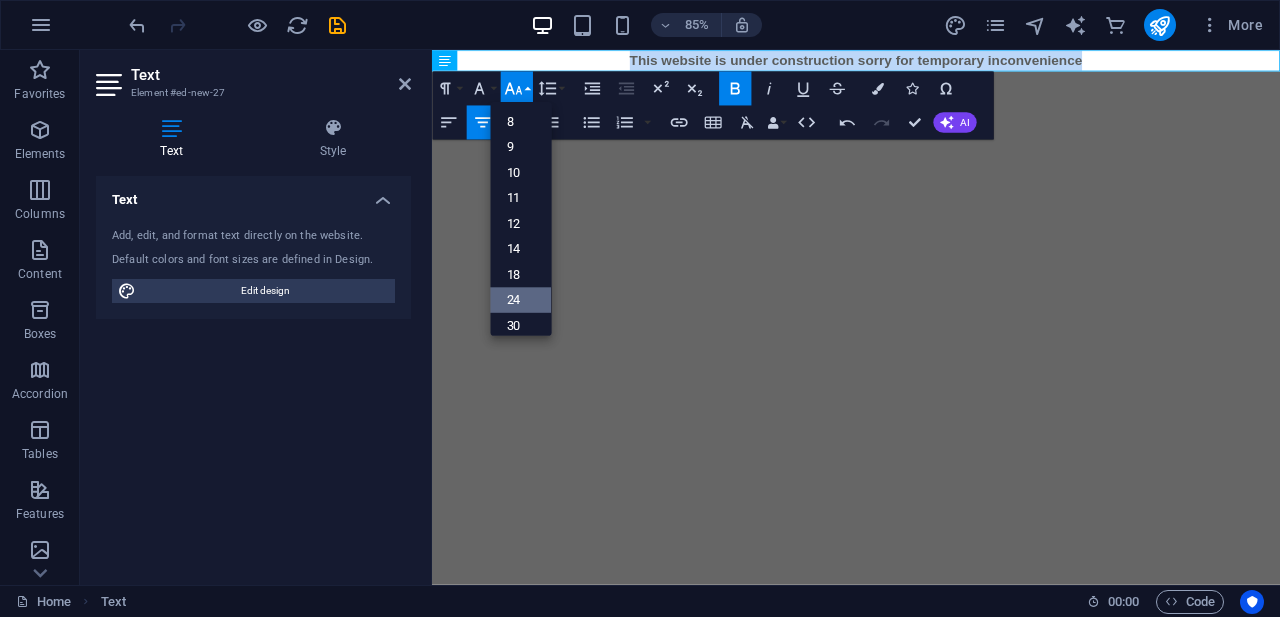 click on "24" at bounding box center (520, 300) 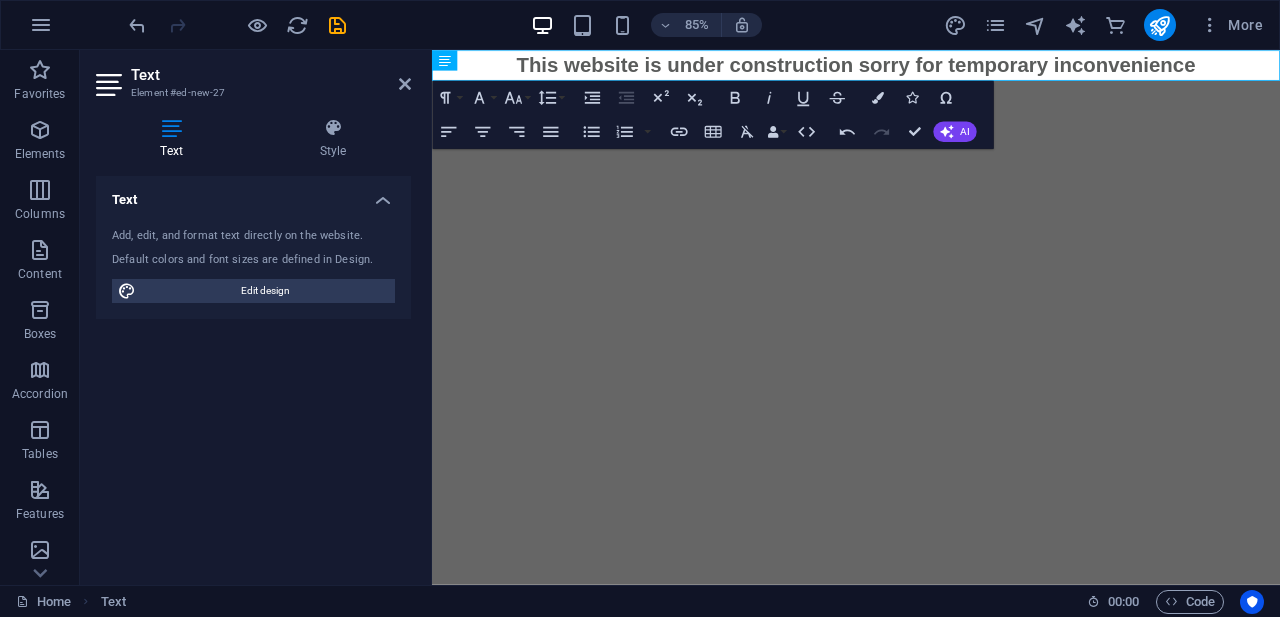 click on "Skip to main content
This website is under construction sorry for temporary inconvenience" at bounding box center [931, 68] 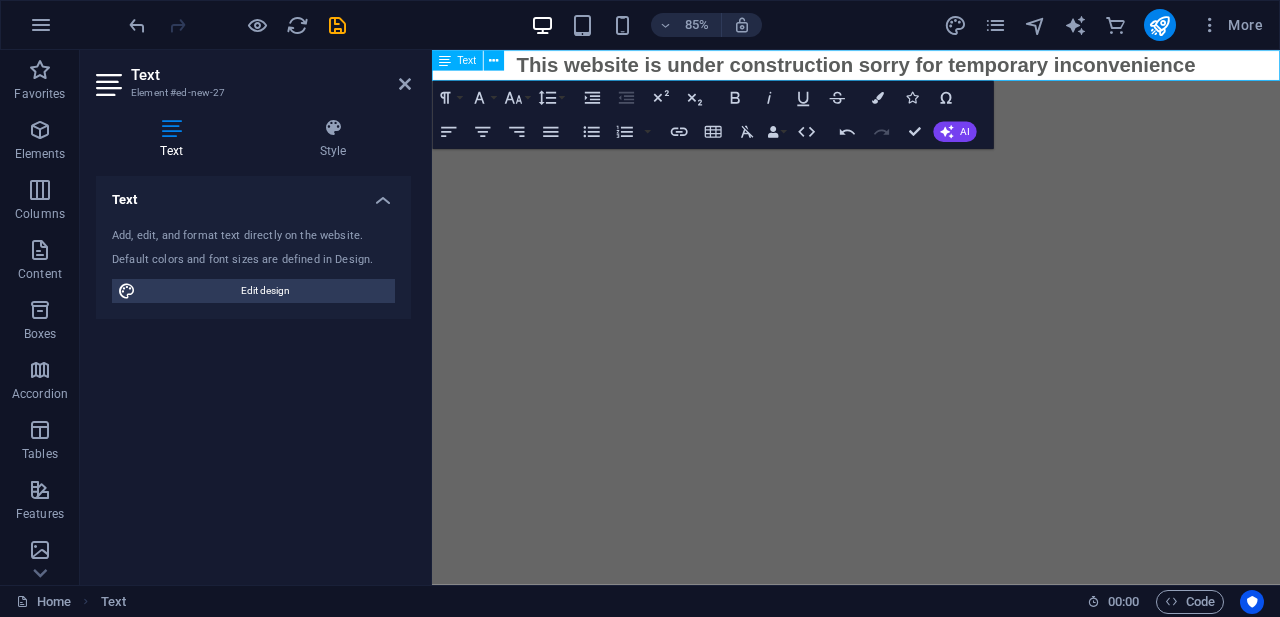 click on "This website is under construction sorry for temporary inconvenience" at bounding box center (931, 67) 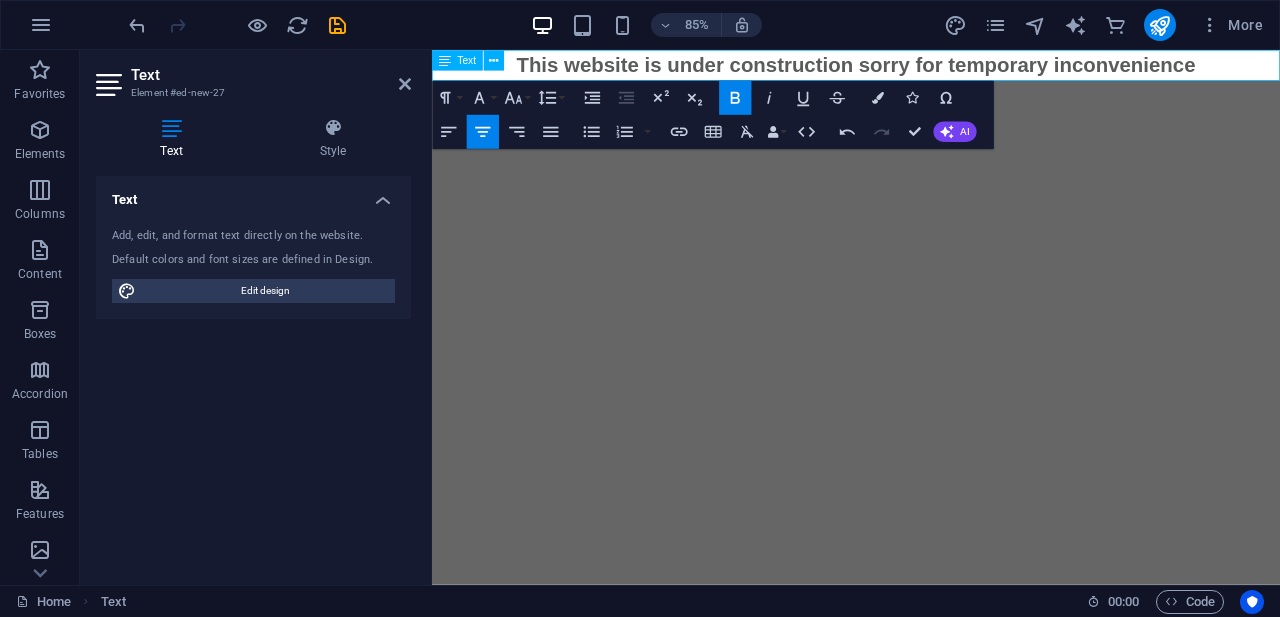 type 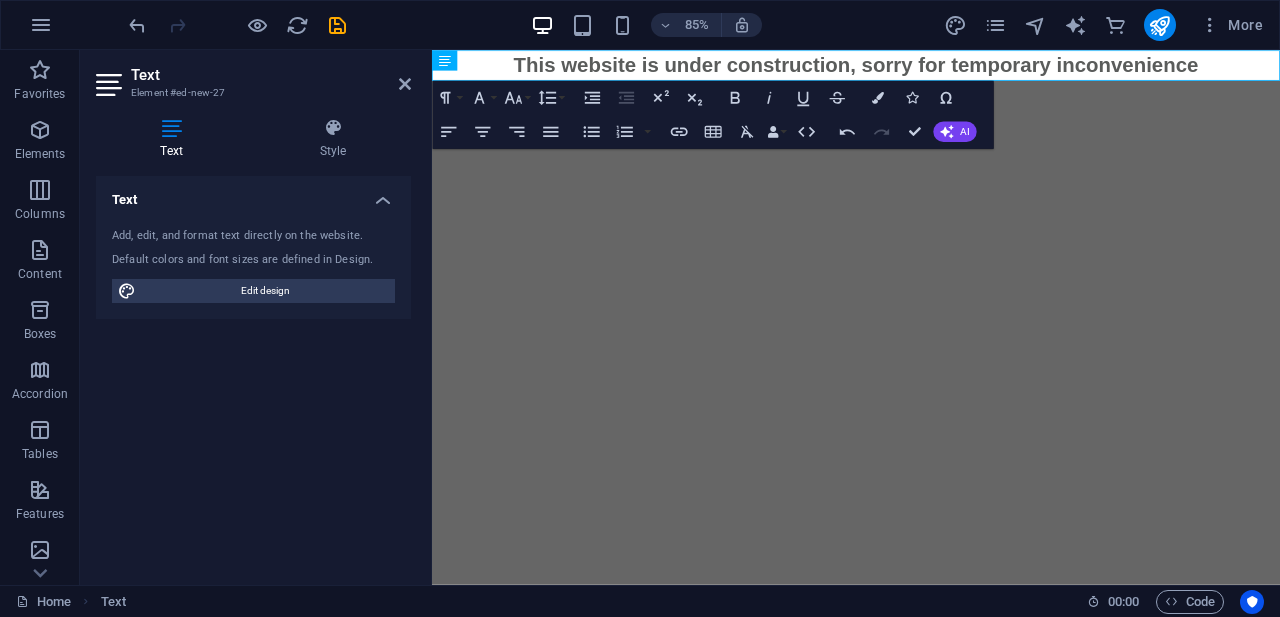 click on "Skip to main content
This website is under construction, sorry for temporary inconvenience" at bounding box center [931, 68] 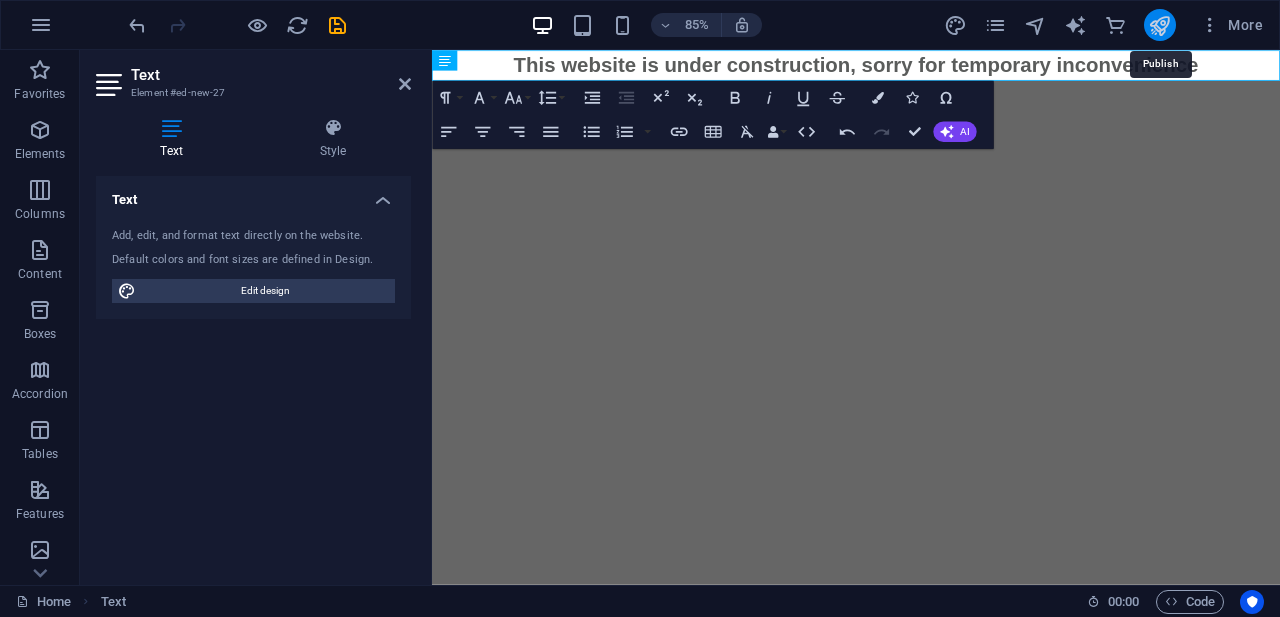 click at bounding box center (1159, 25) 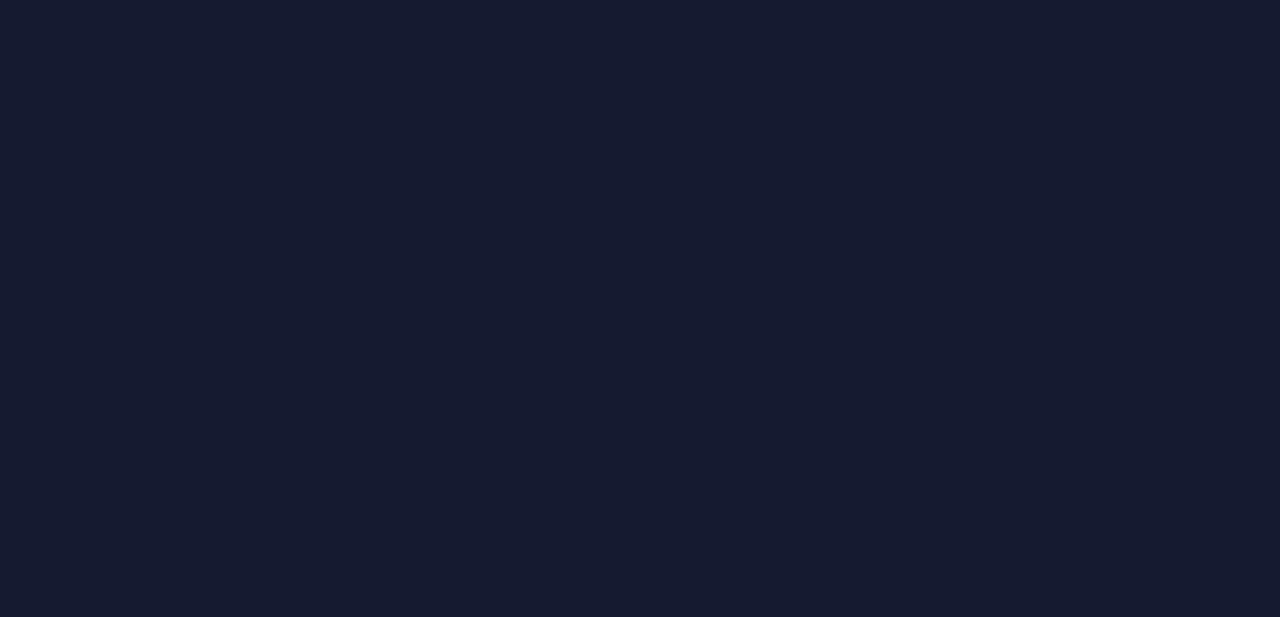scroll, scrollTop: 0, scrollLeft: 0, axis: both 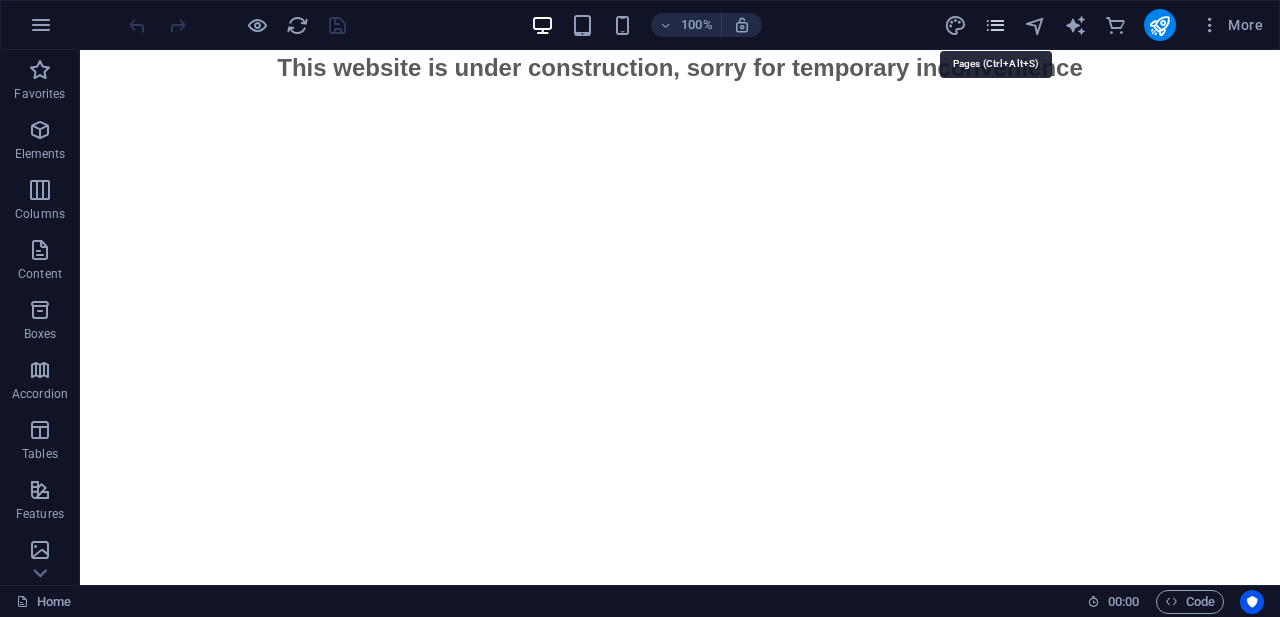 click at bounding box center (995, 25) 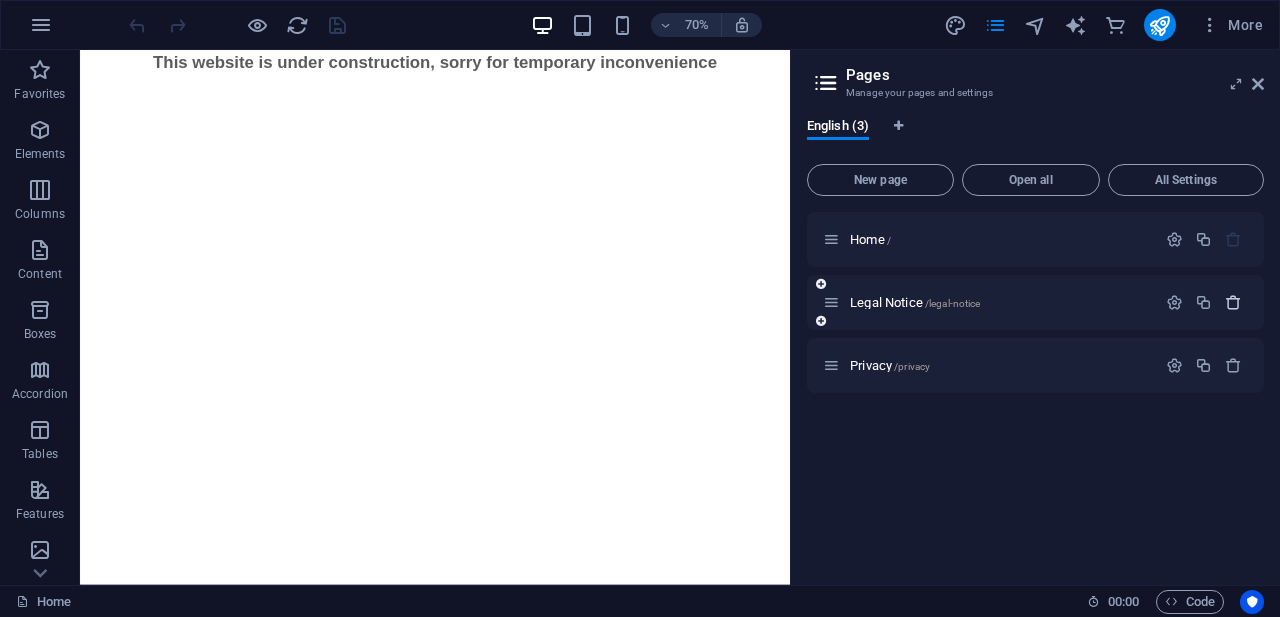 click at bounding box center (1233, 302) 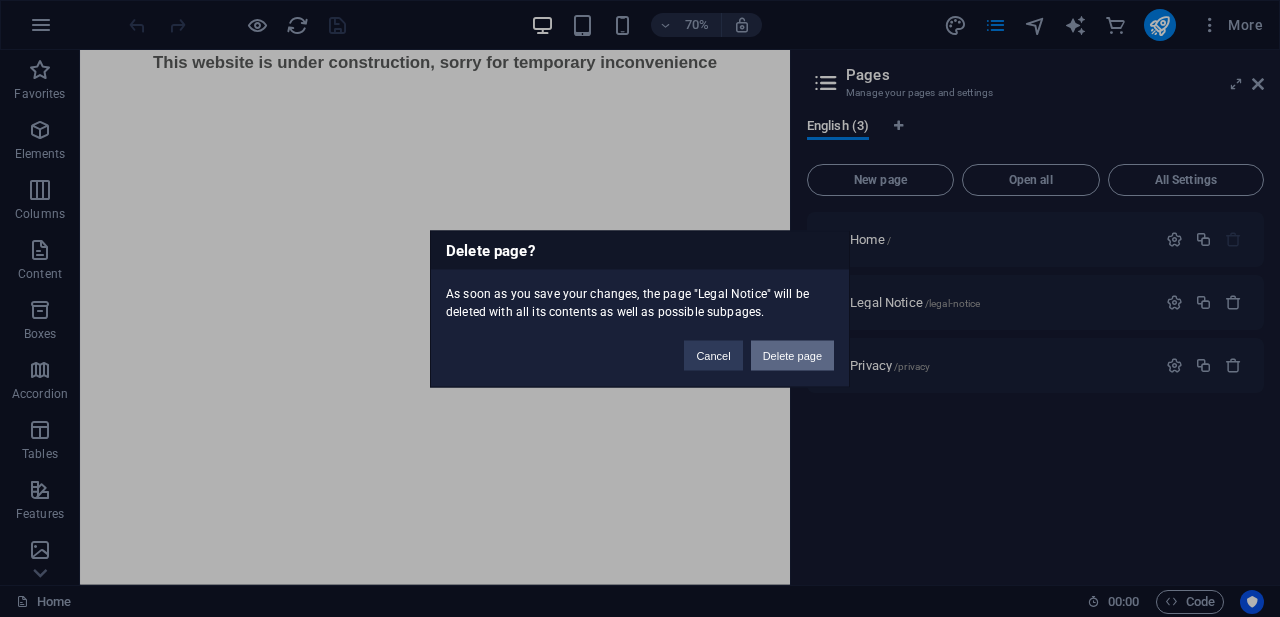 click on "Delete page" at bounding box center [792, 355] 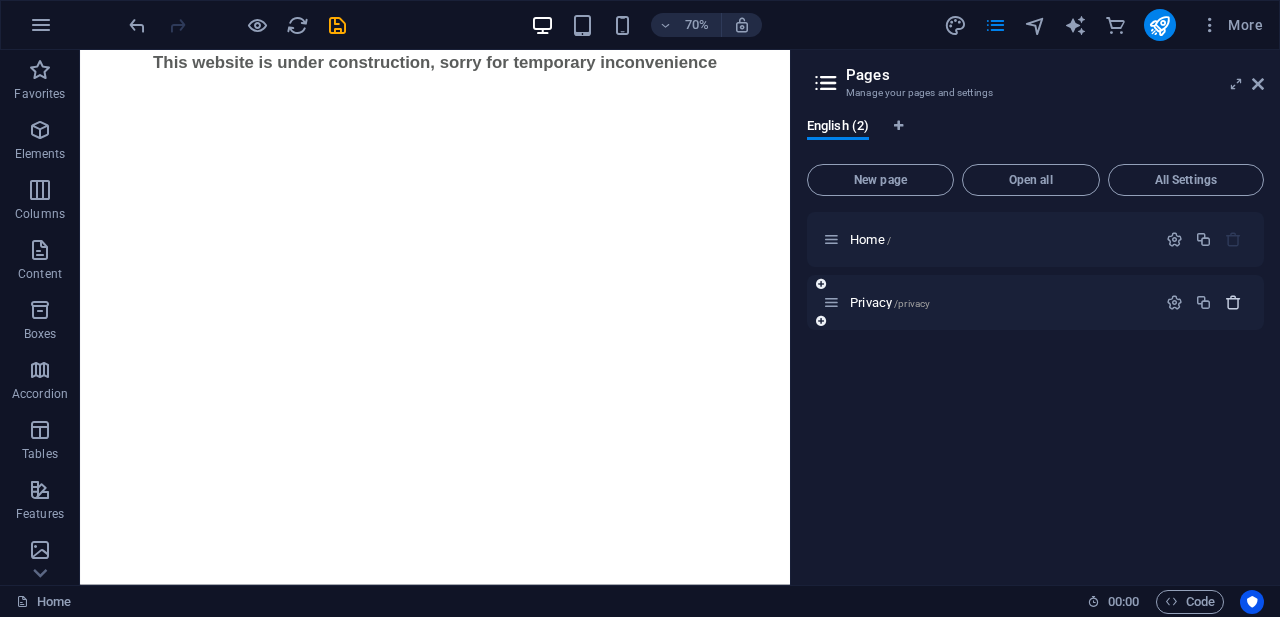 click at bounding box center (1233, 302) 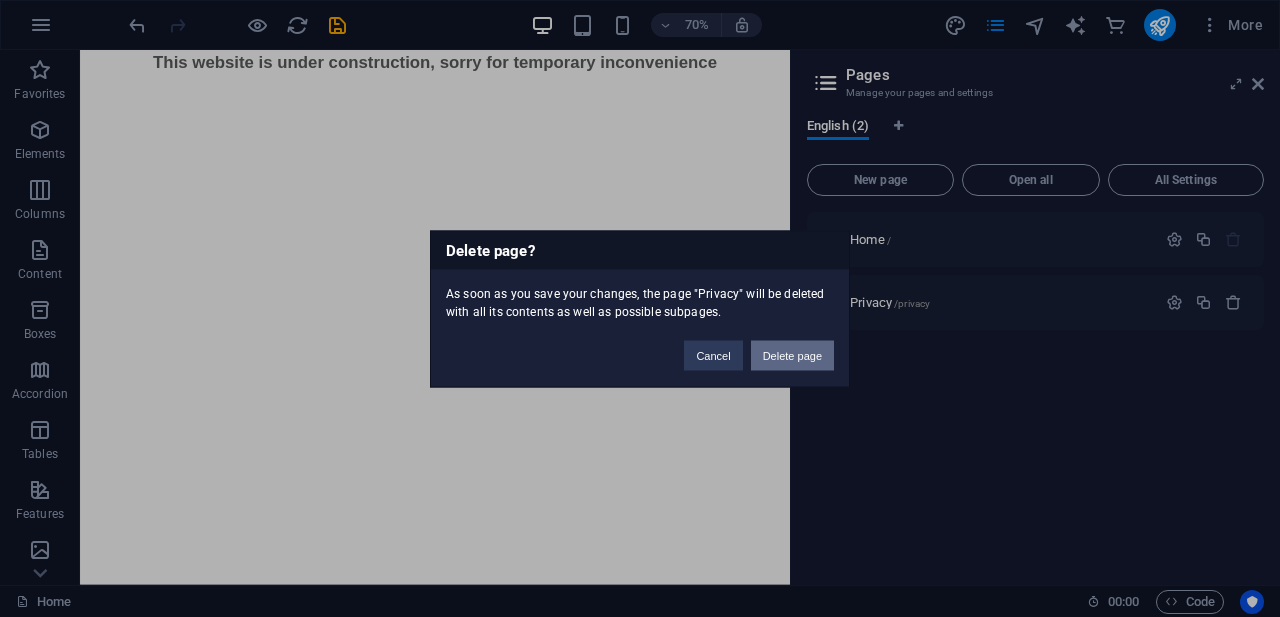 click on "Delete page" at bounding box center (792, 355) 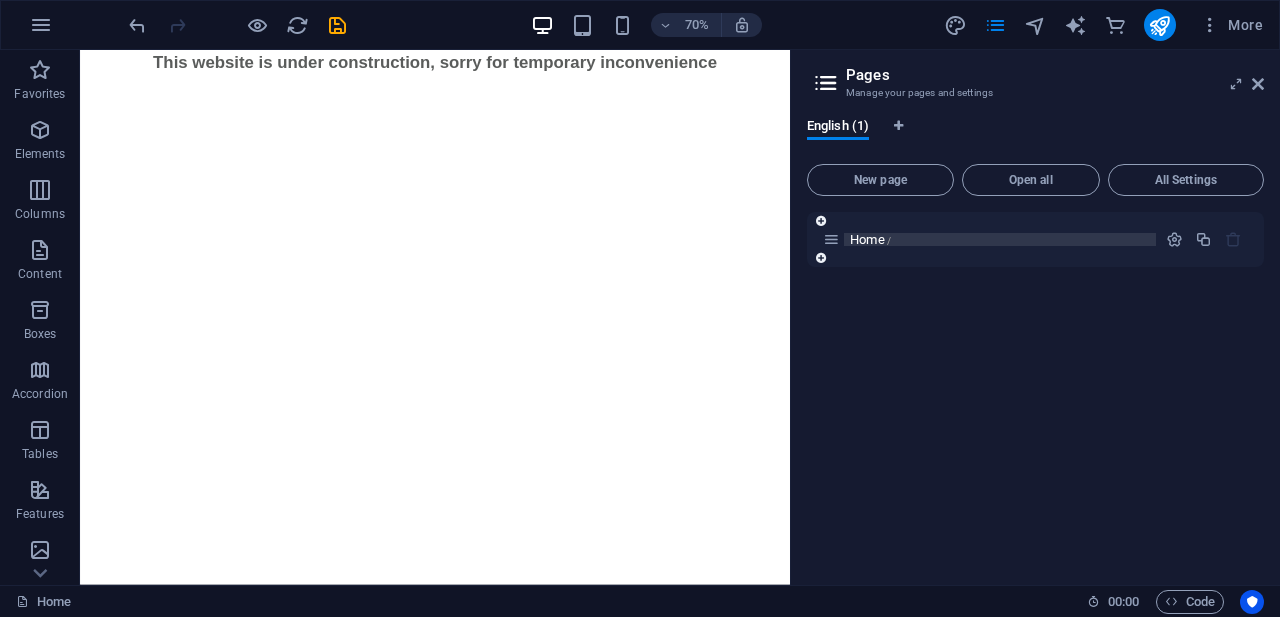 click on "Home /" at bounding box center [1000, 239] 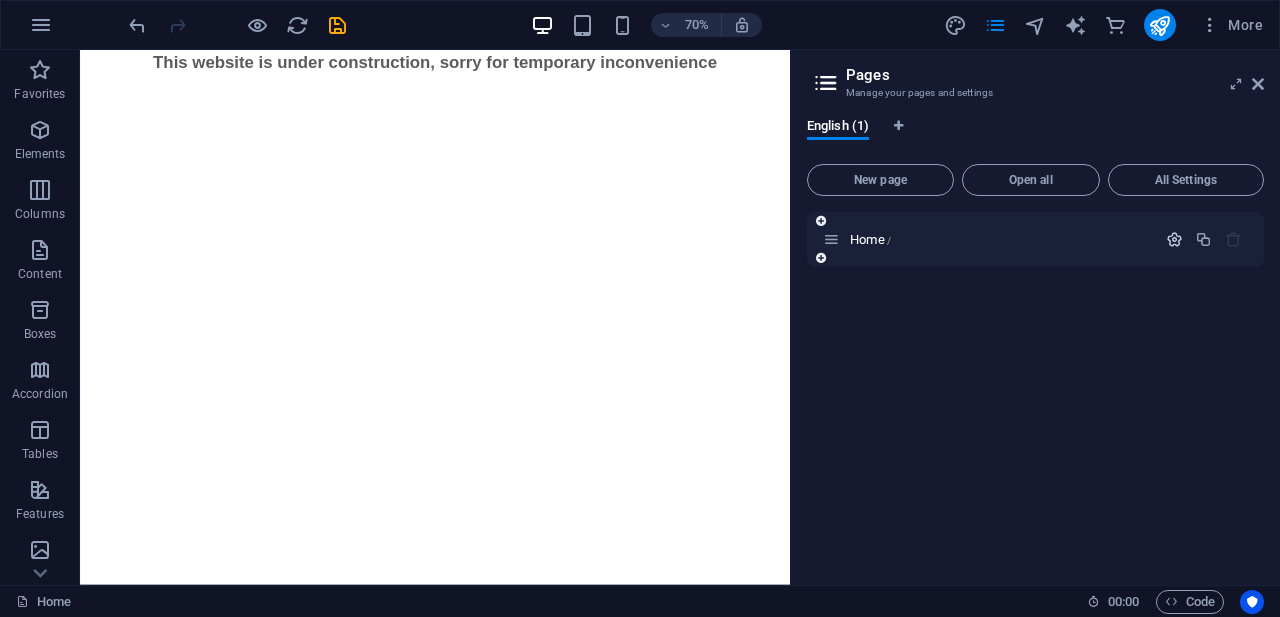 click at bounding box center [1174, 239] 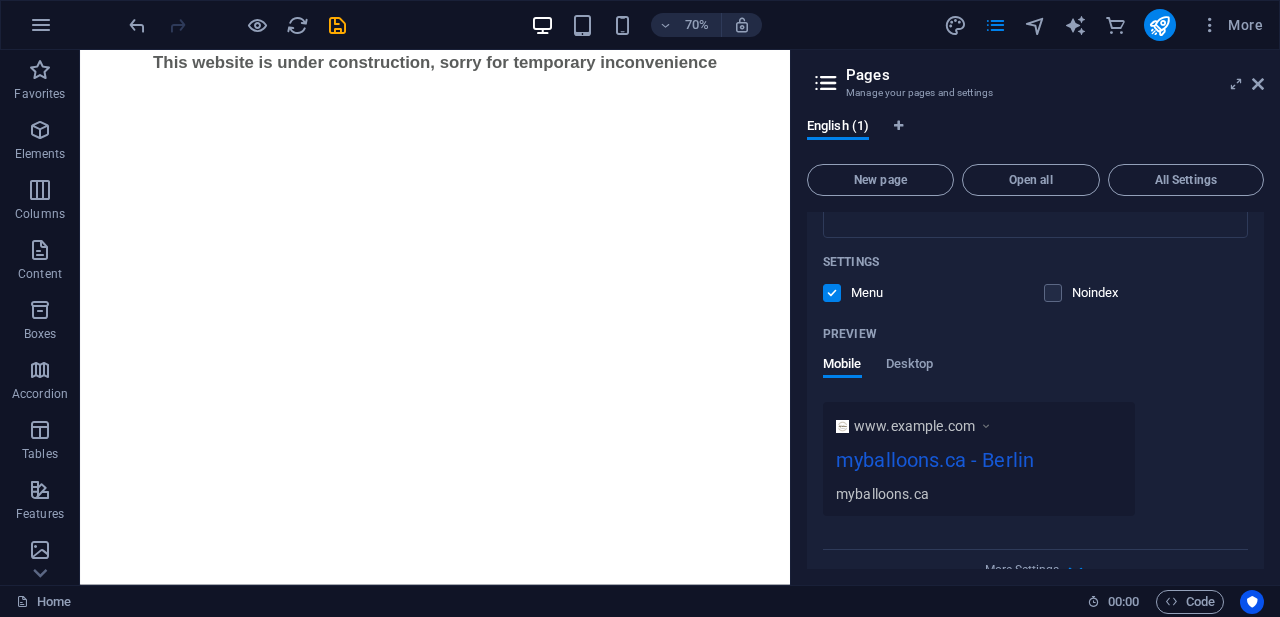 scroll, scrollTop: 451, scrollLeft: 0, axis: vertical 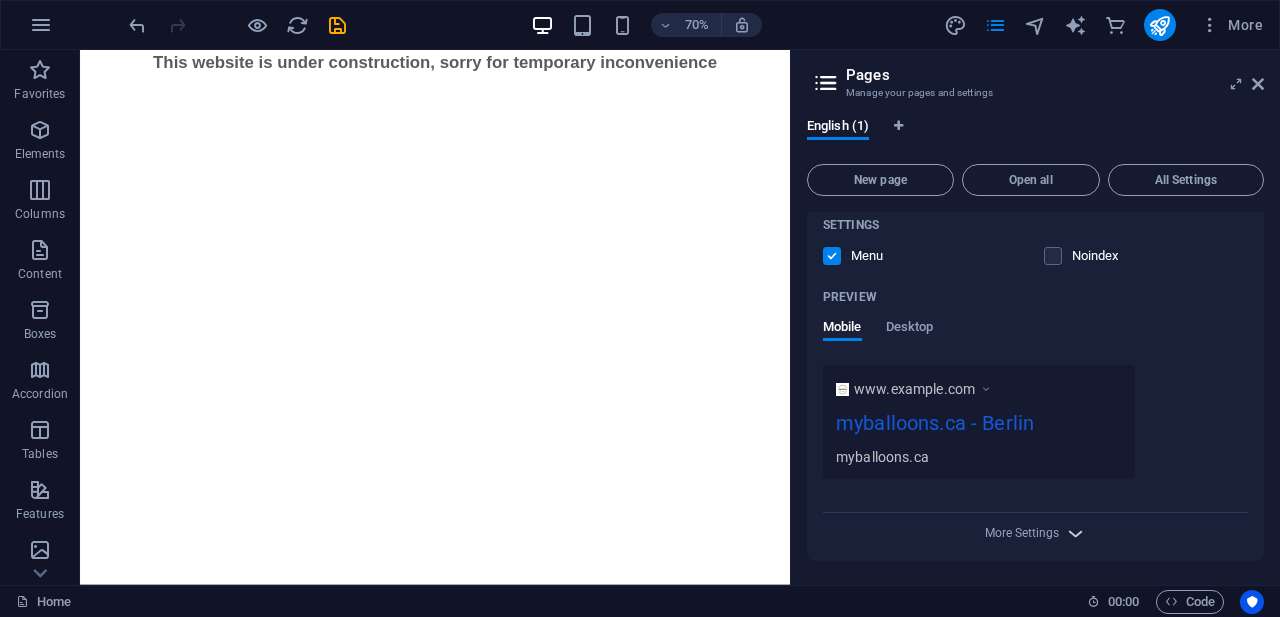 click at bounding box center (1075, 533) 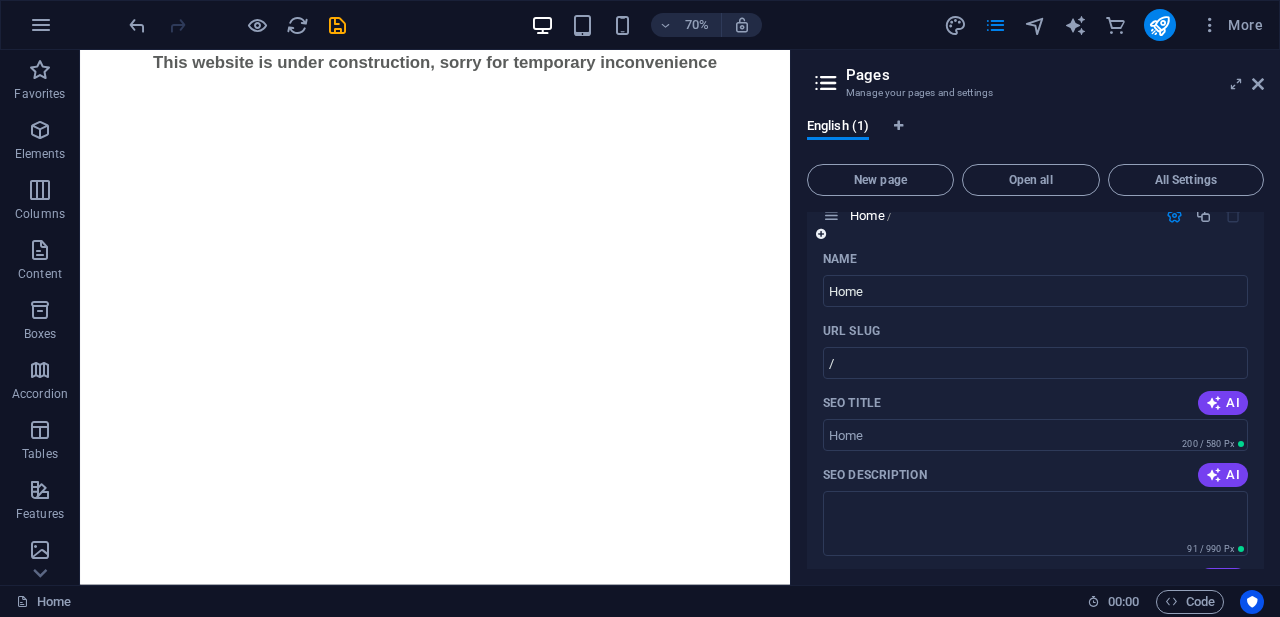 scroll, scrollTop: 0, scrollLeft: 0, axis: both 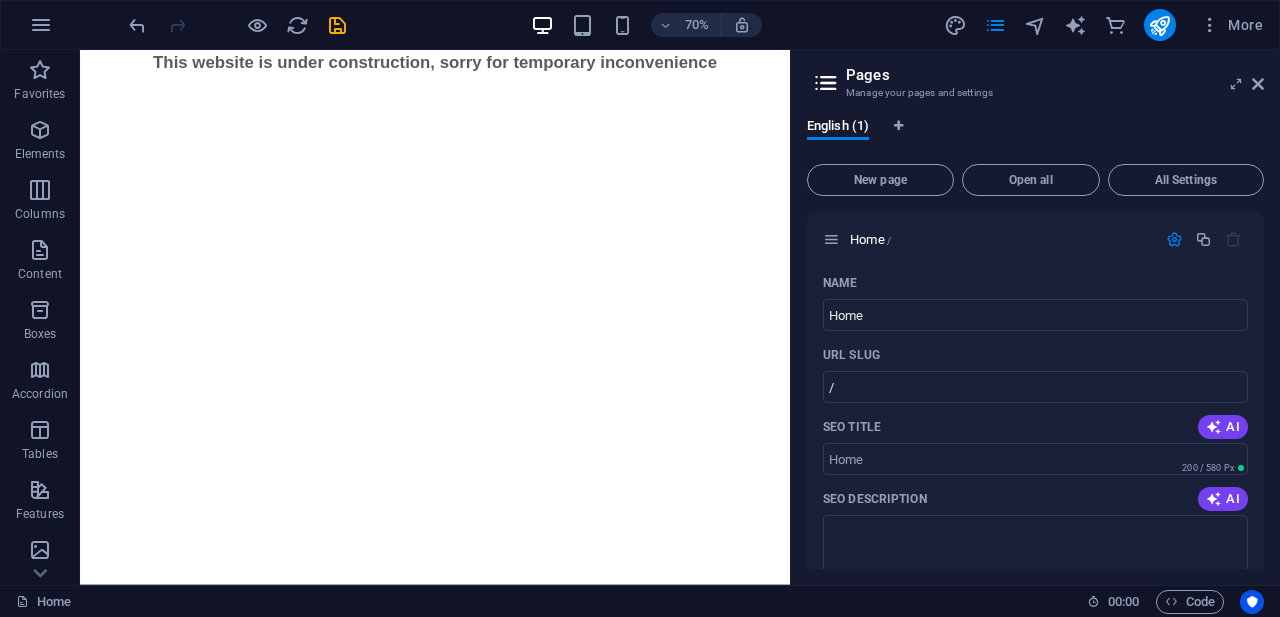 click on "Skip to main content
This website is under construction, sorry for temporary inconvenience" at bounding box center [587, 68] 